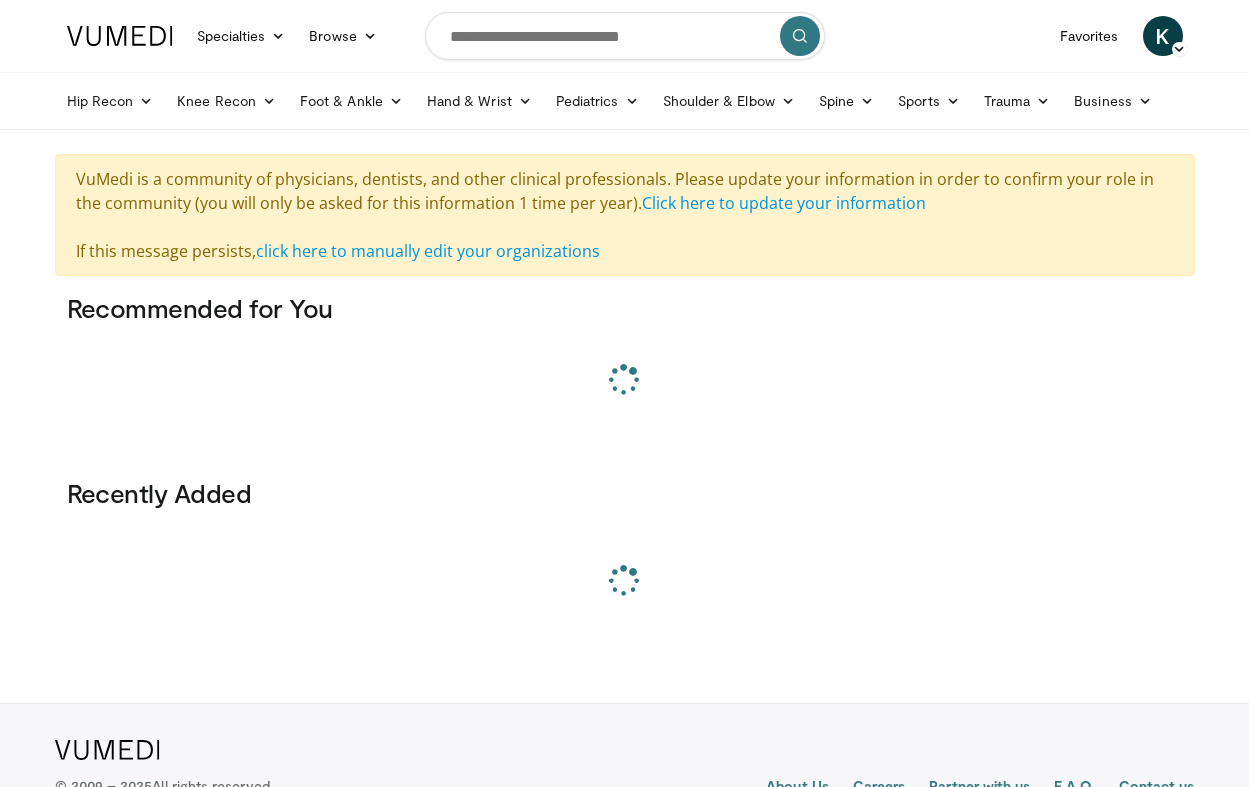 scroll, scrollTop: 0, scrollLeft: 0, axis: both 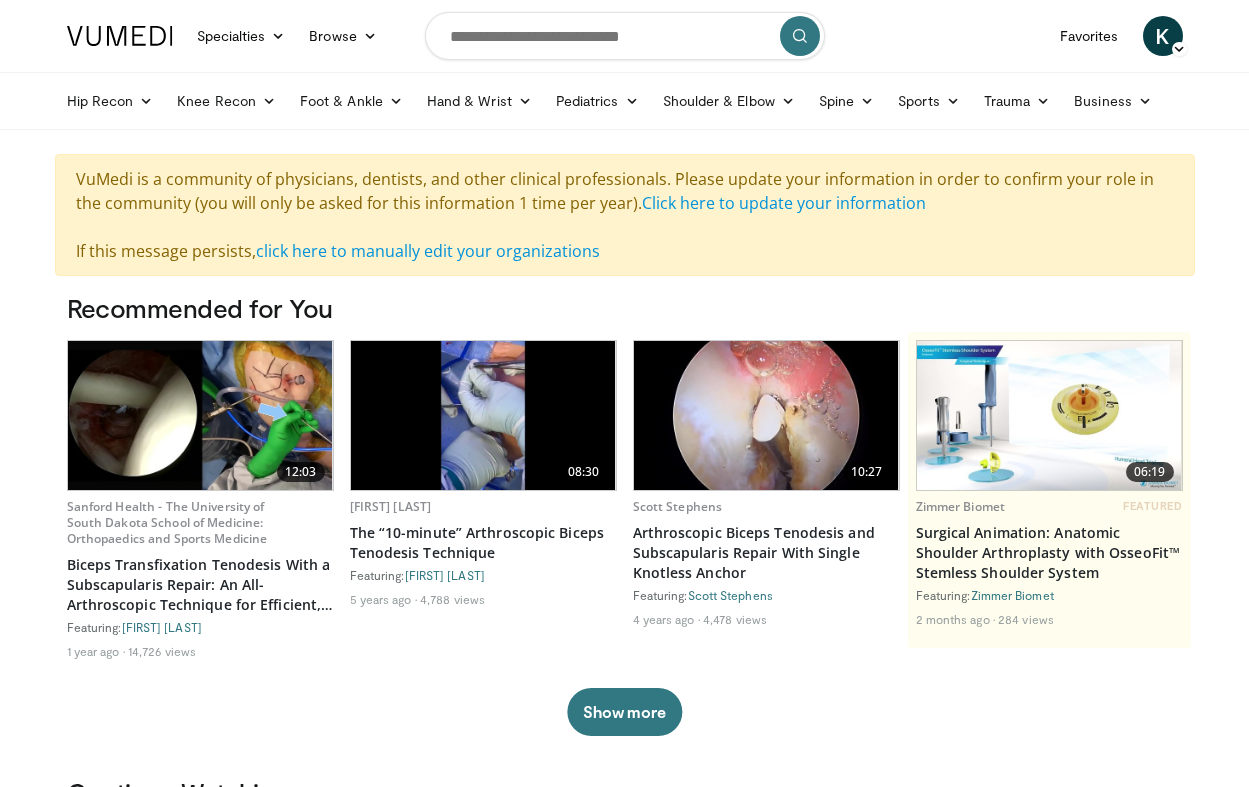 click at bounding box center [625, 36] 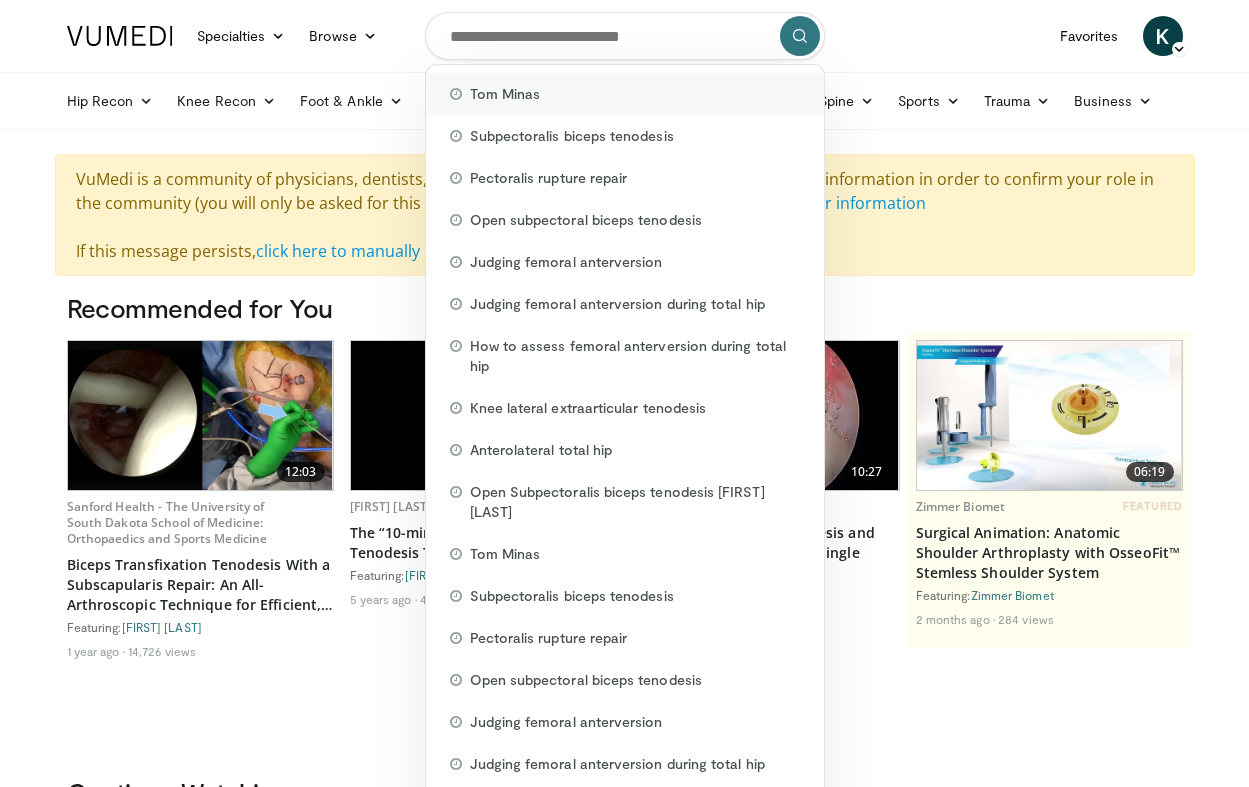 click on "Tom Minas" at bounding box center (505, 94) 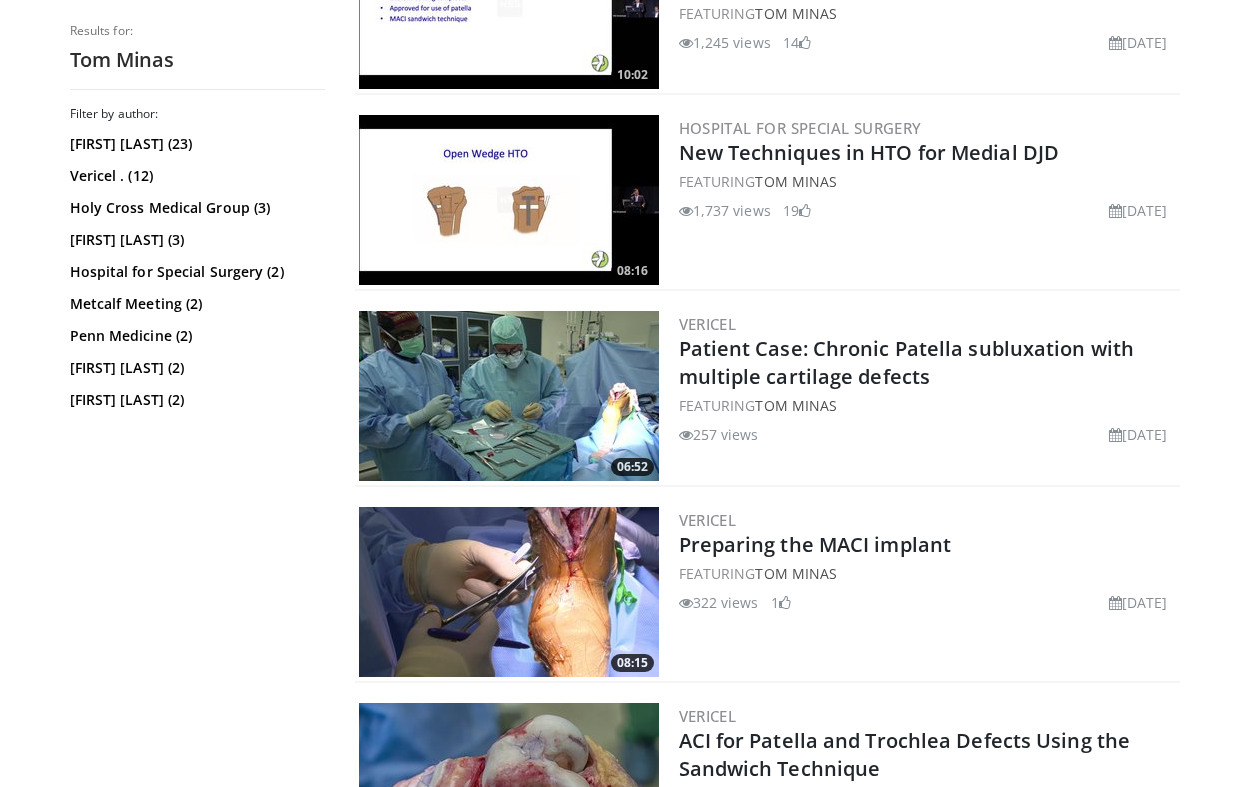 scroll, scrollTop: 2072, scrollLeft: 0, axis: vertical 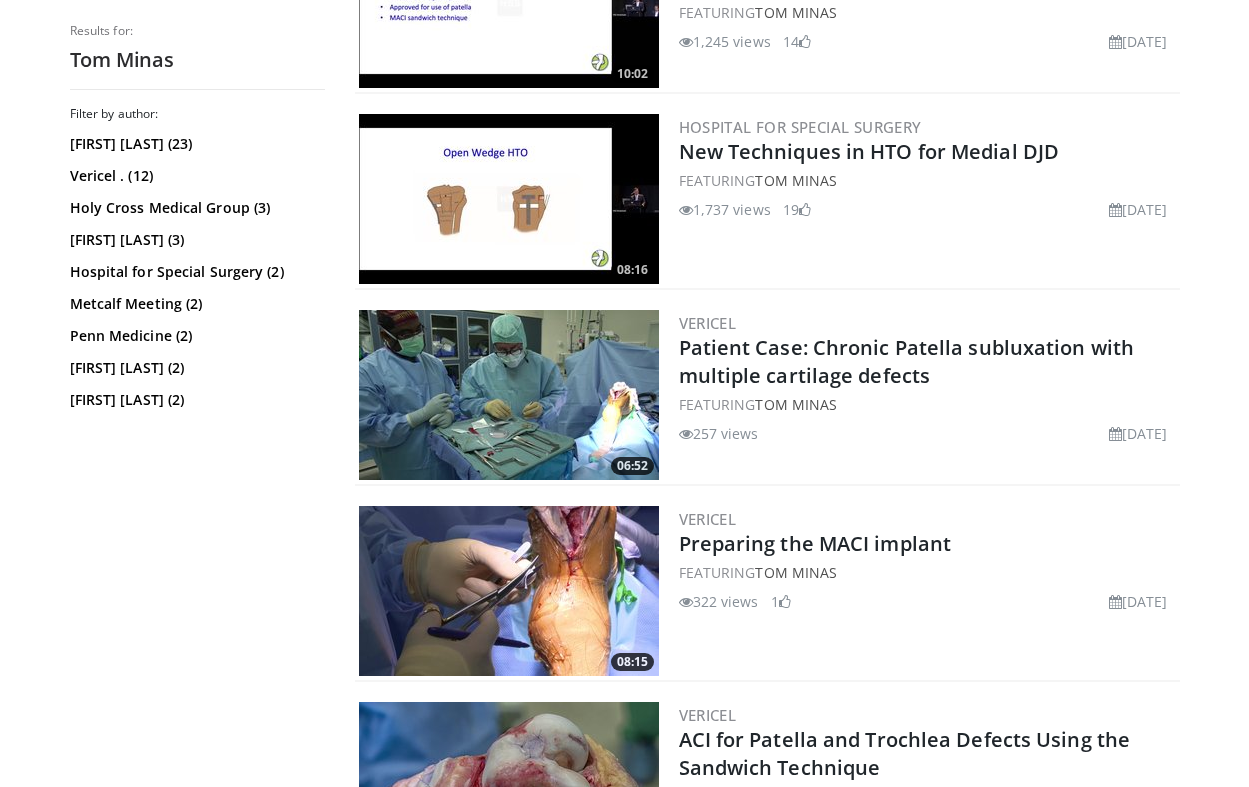 click on "Hospital for Special Surgery
New Techniques in HTO for Medial DJD
FEATURING
Tom Minas
1,737 views
October 8, 2024
19" at bounding box center (927, 199) 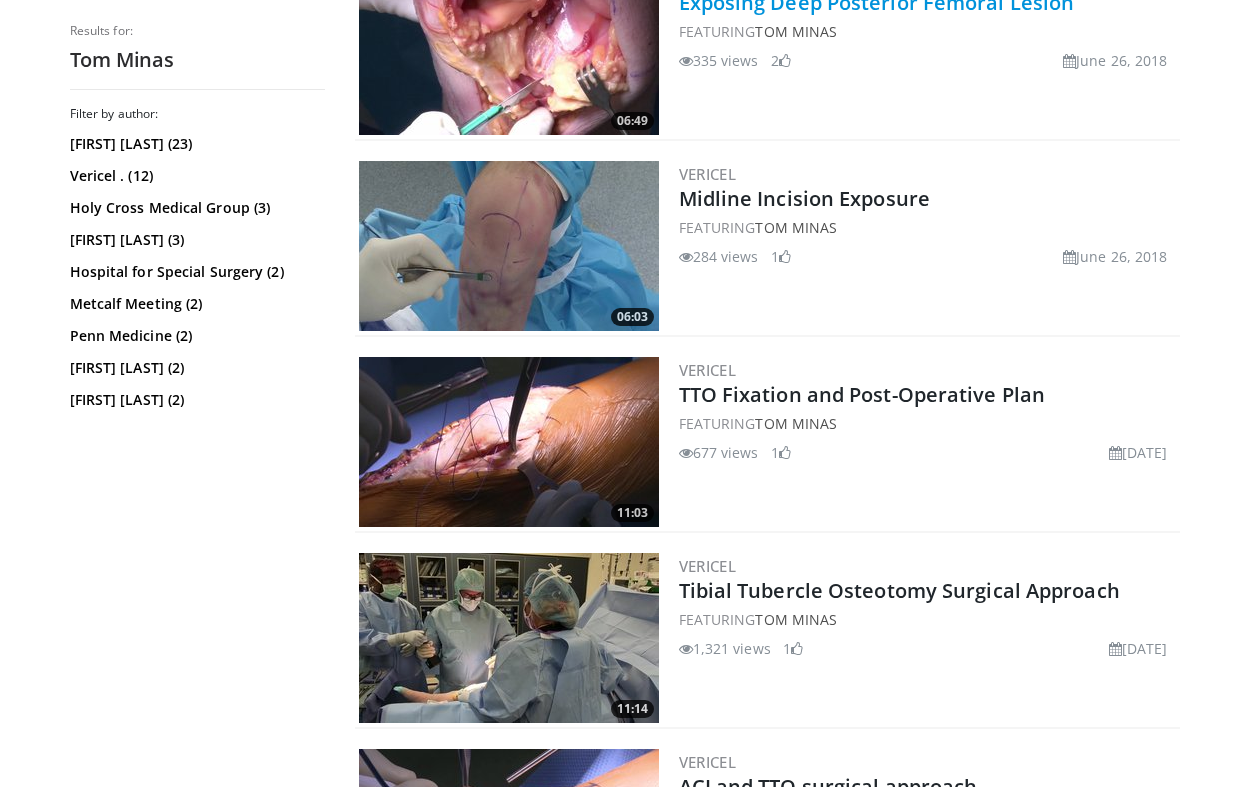 scroll, scrollTop: 857, scrollLeft: 0, axis: vertical 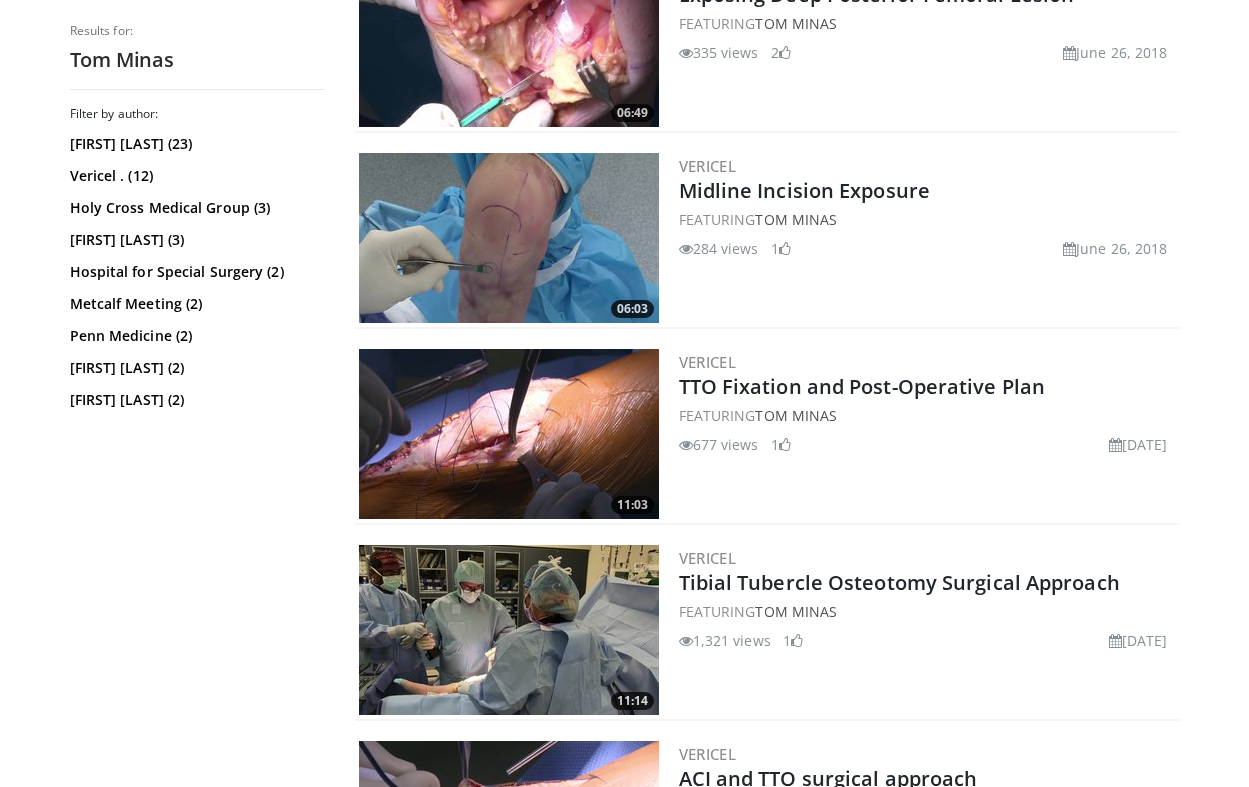 click on "284 views" at bounding box center [719, 248] 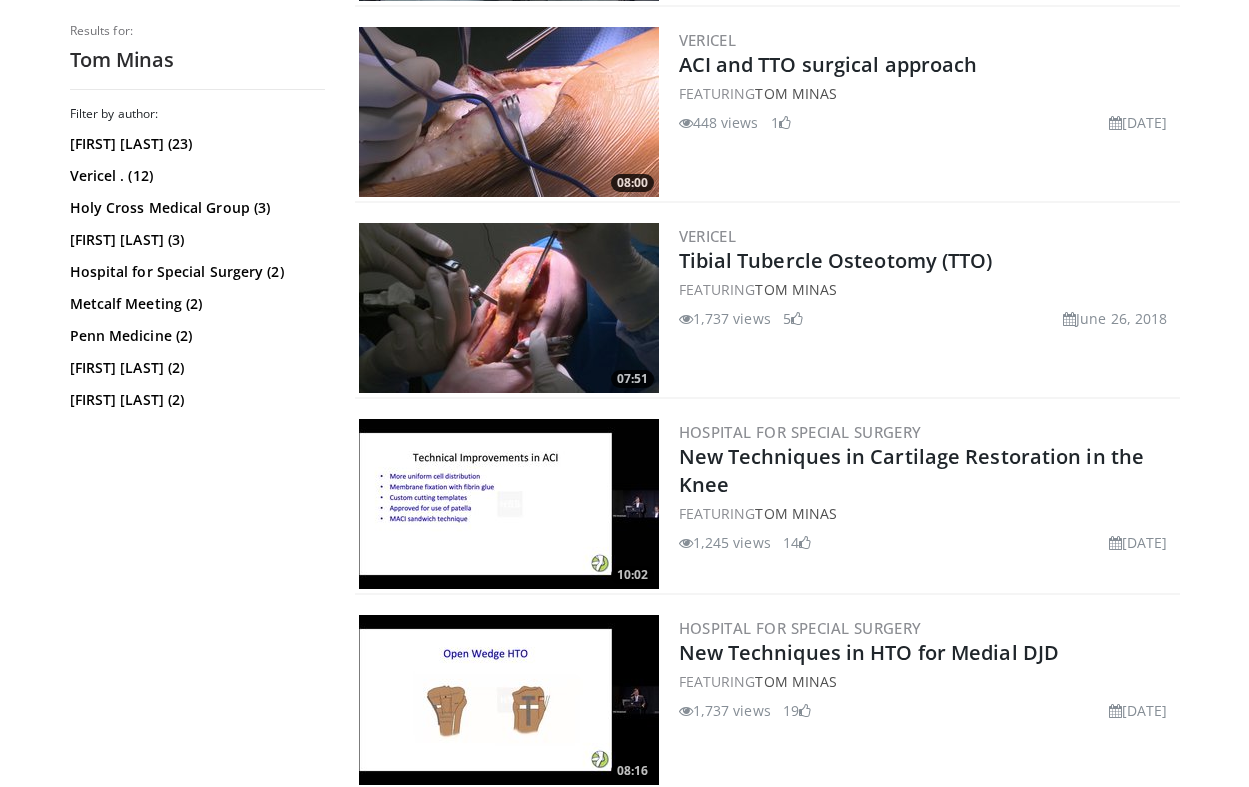 scroll, scrollTop: 1574, scrollLeft: 0, axis: vertical 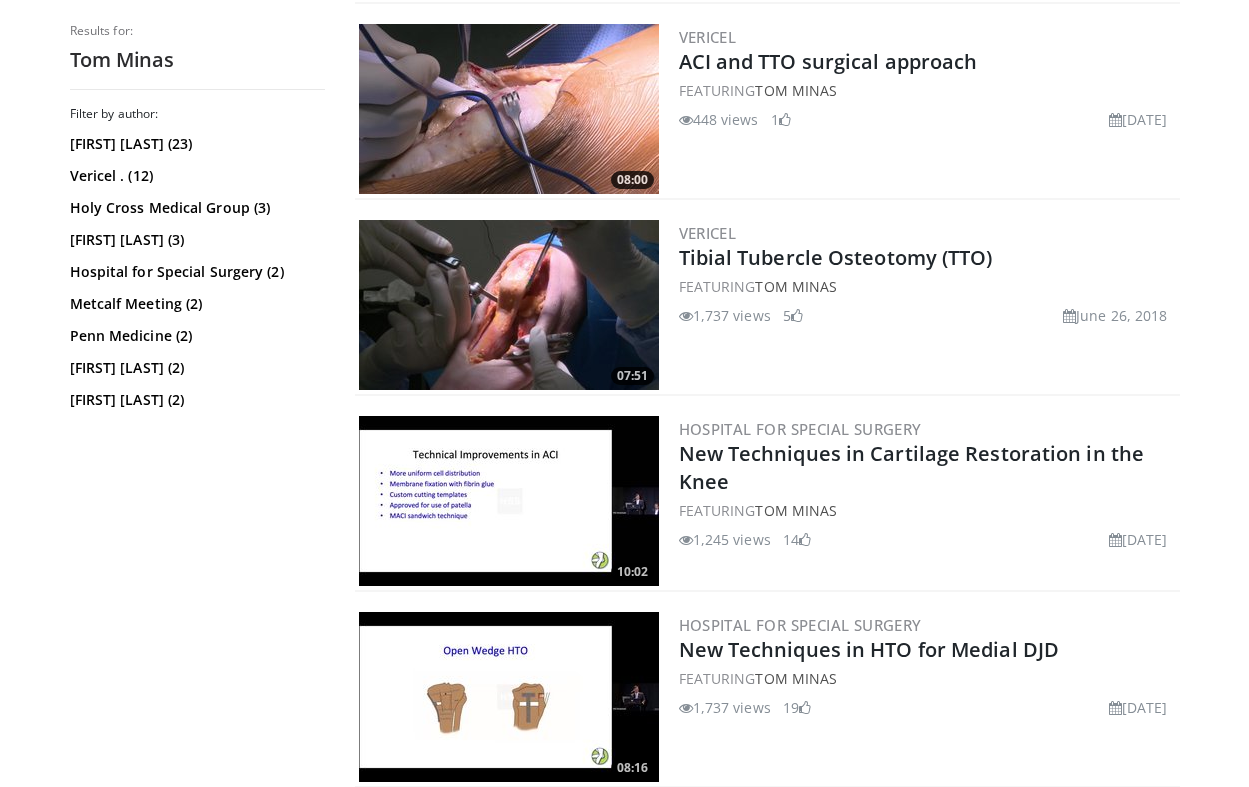 click at bounding box center [509, 305] 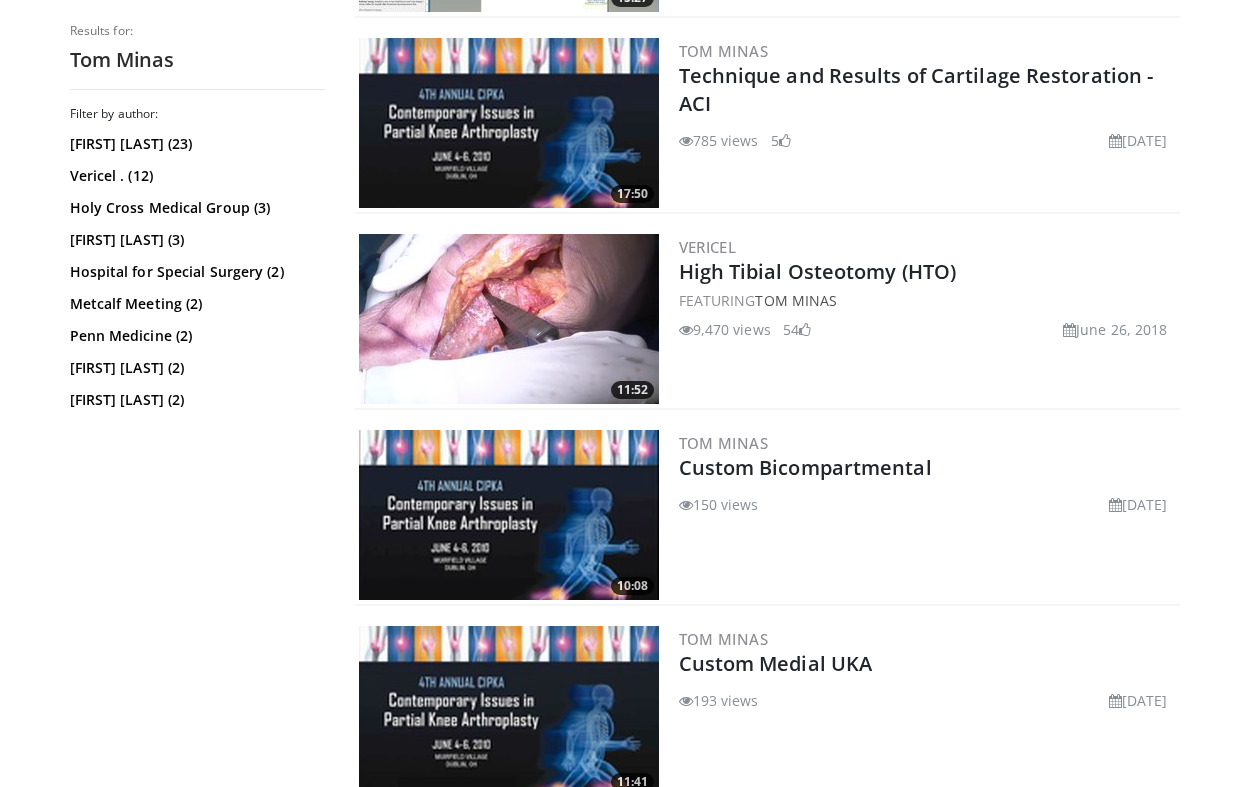 scroll, scrollTop: 3351, scrollLeft: 0, axis: vertical 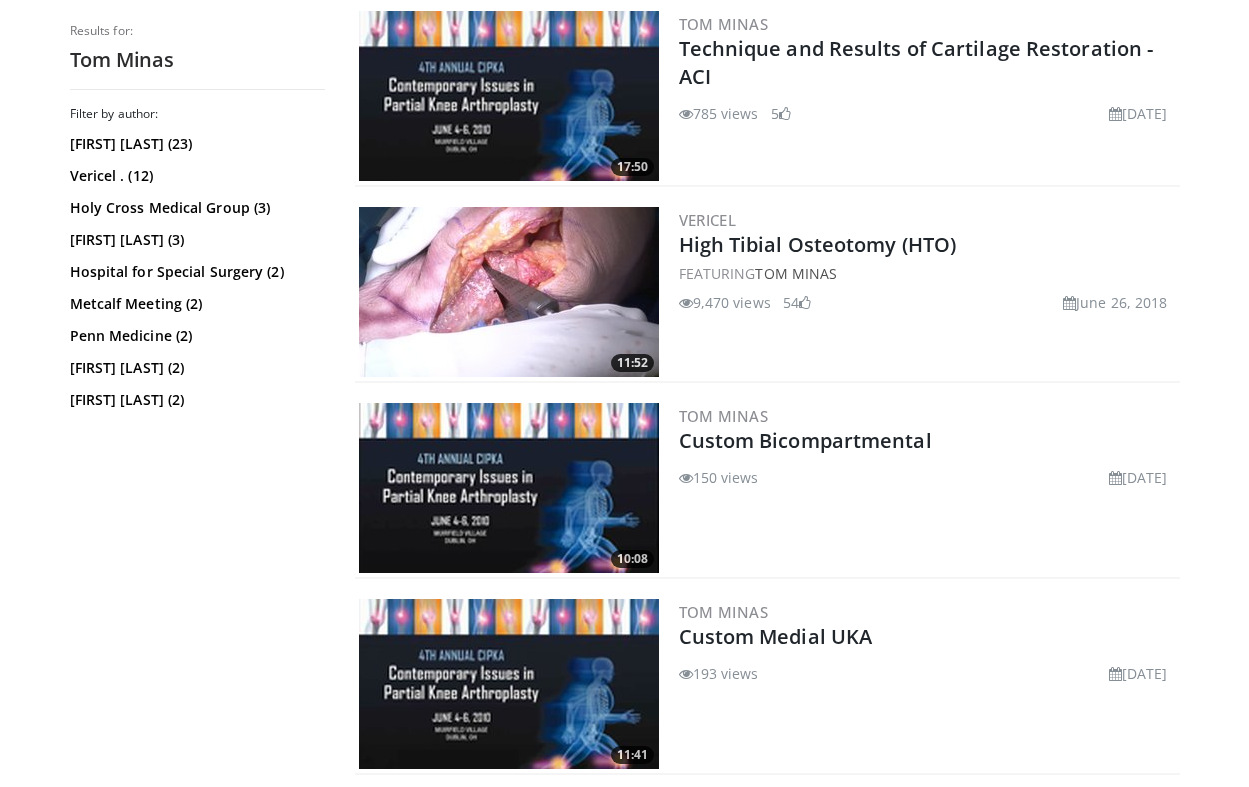 click at bounding box center (509, 292) 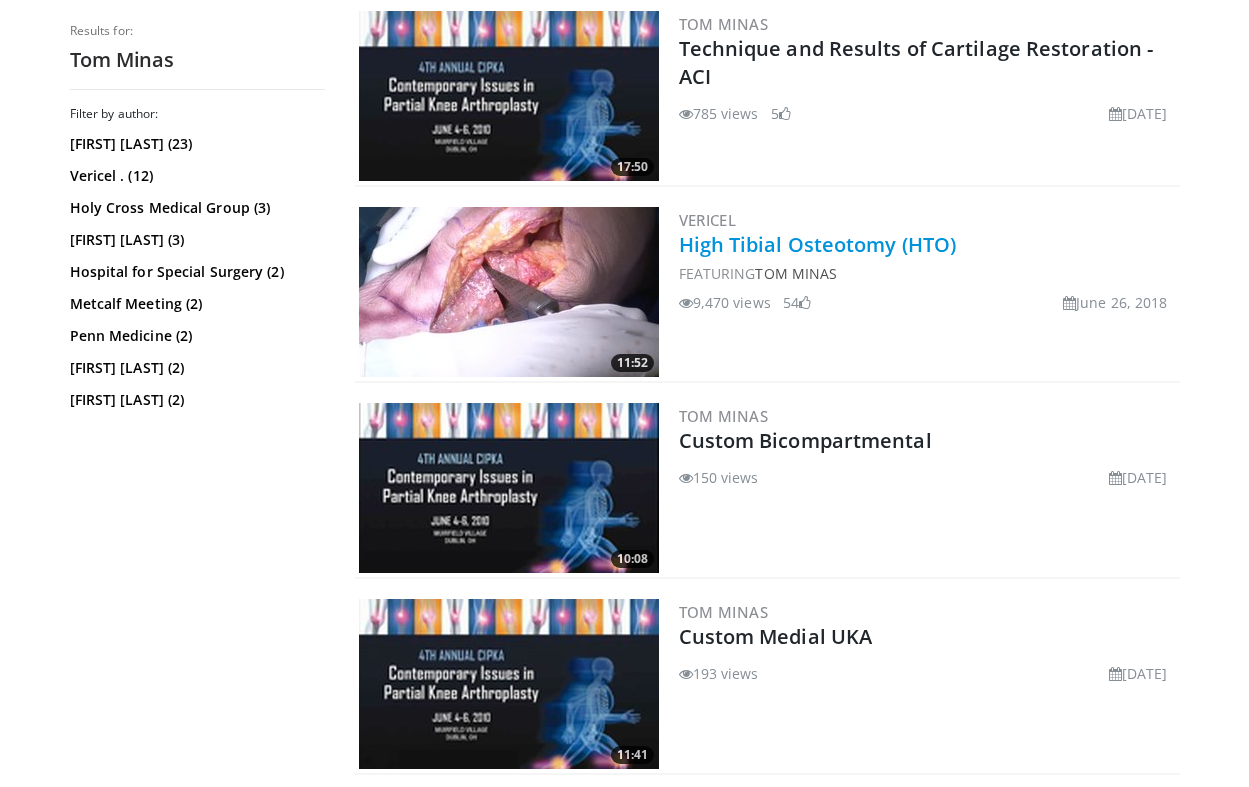 click on "High Tibial Osteotomy (HTO)" at bounding box center (818, 244) 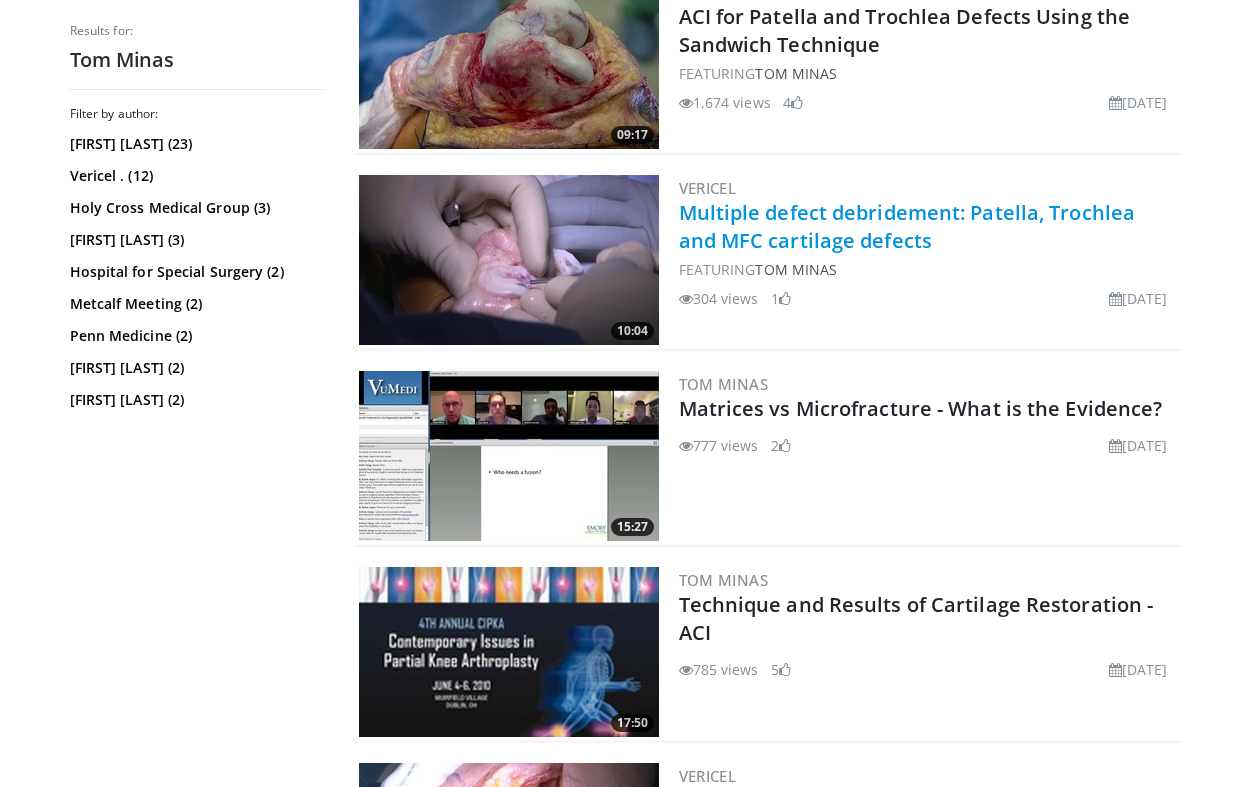scroll, scrollTop: 2792, scrollLeft: 0, axis: vertical 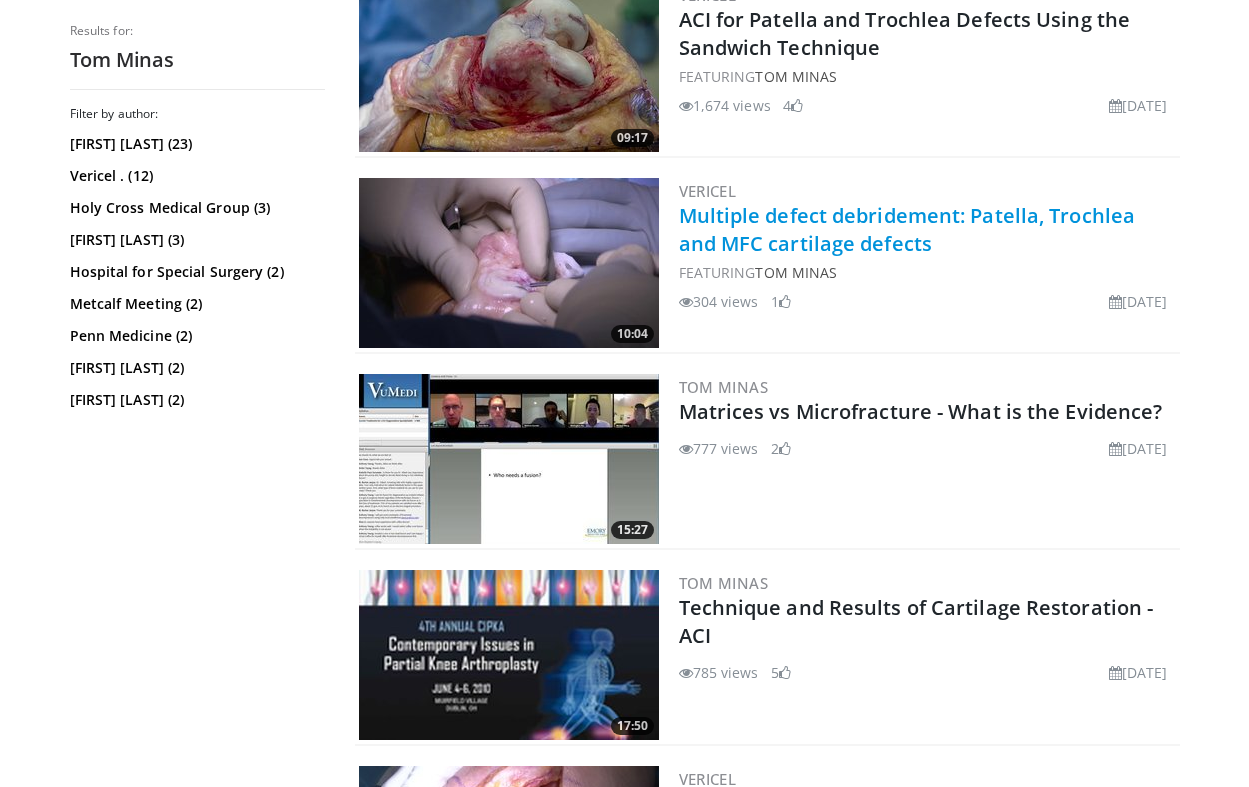click on "Multiple defect debridement: Patella, Trochlea and MFC cartilage defects" at bounding box center [907, 229] 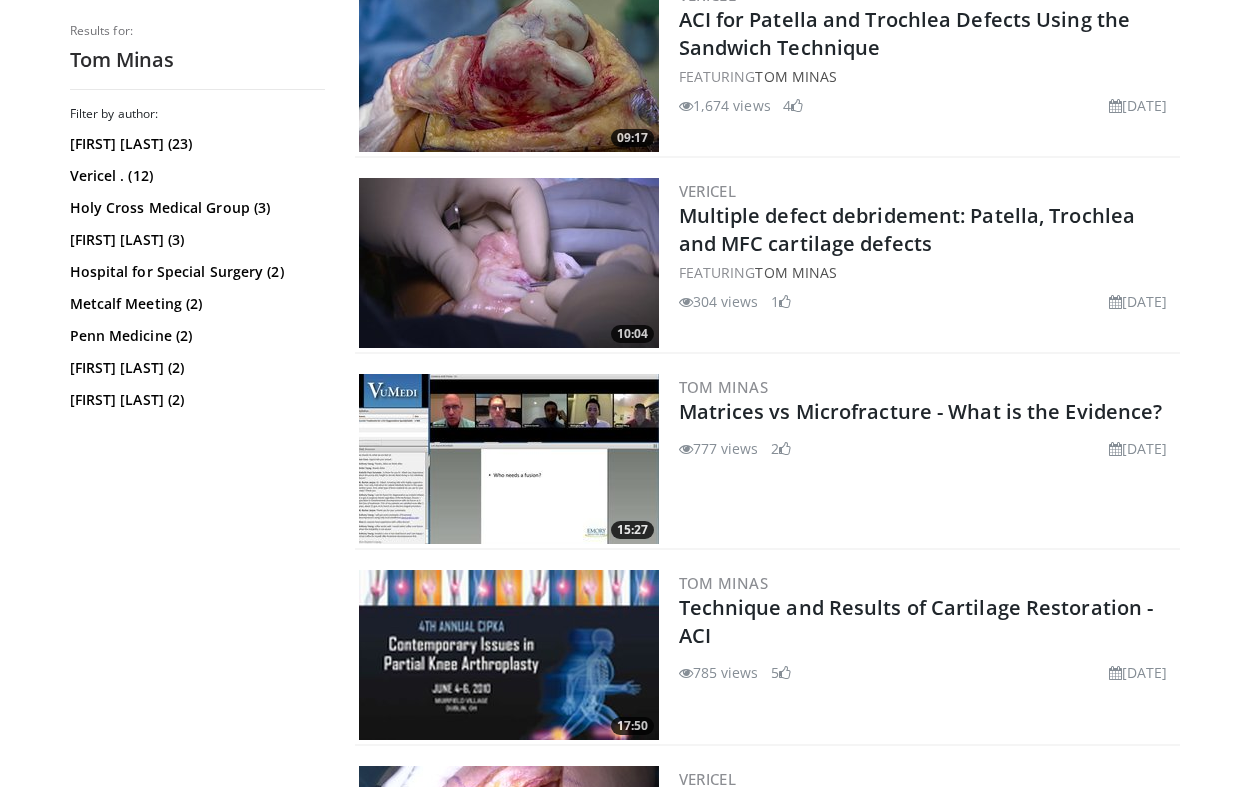 click at bounding box center [509, -1305] 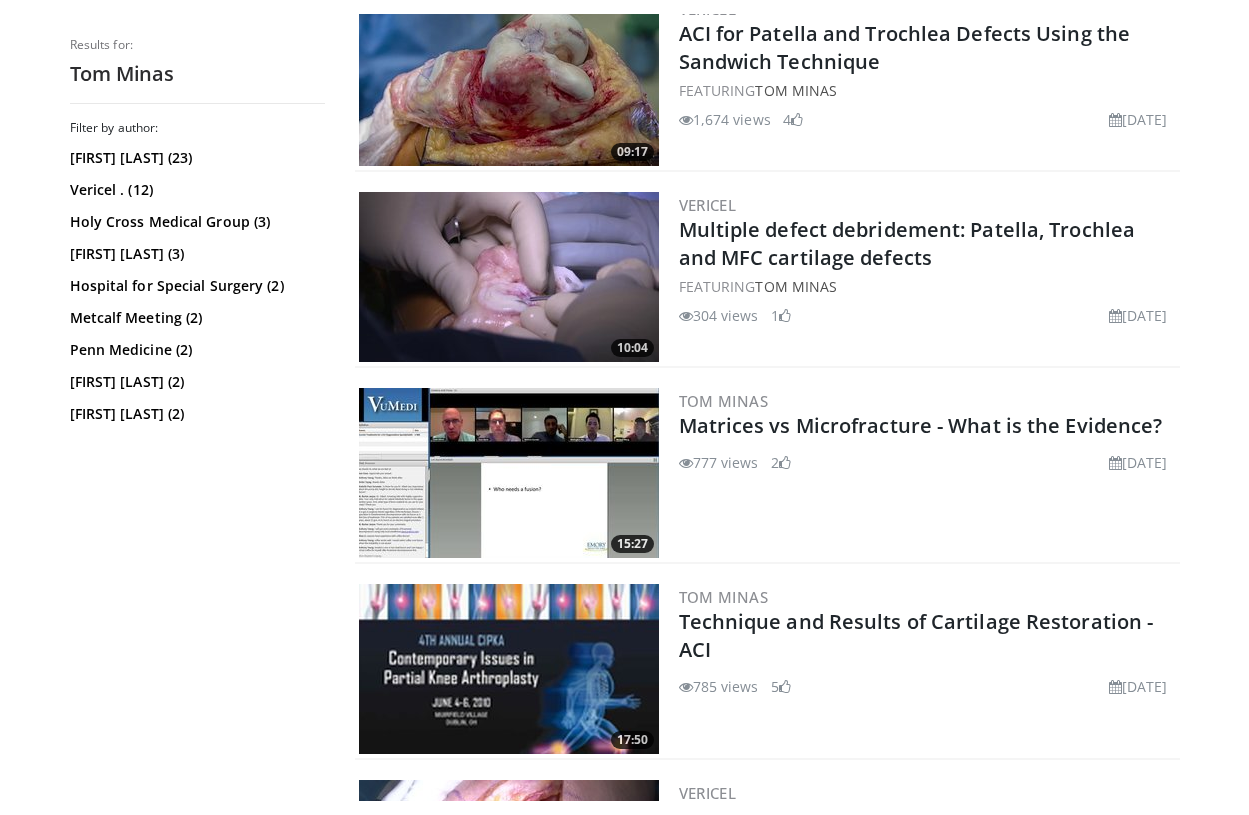 scroll, scrollTop: 923, scrollLeft: 0, axis: vertical 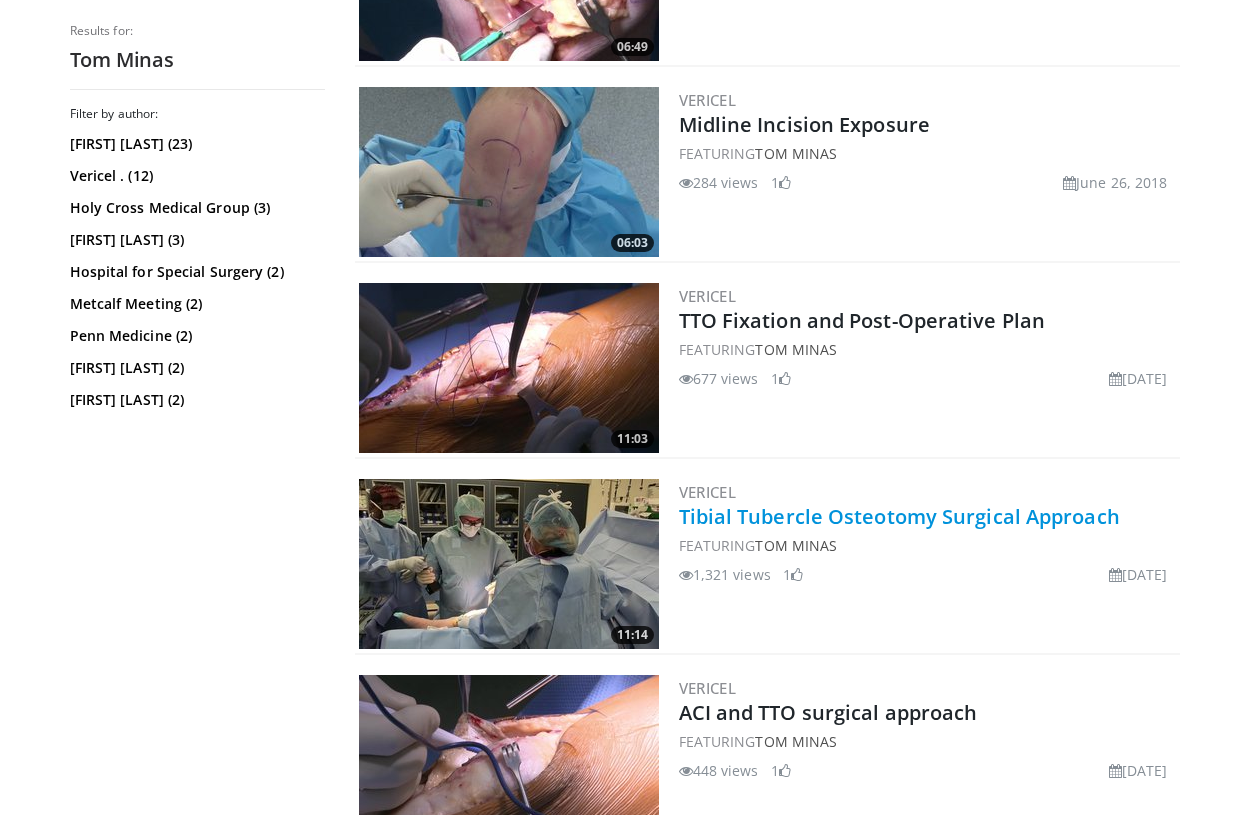 click on "Tibial Tubercle Osteotomy Surgical Approach" at bounding box center (899, 516) 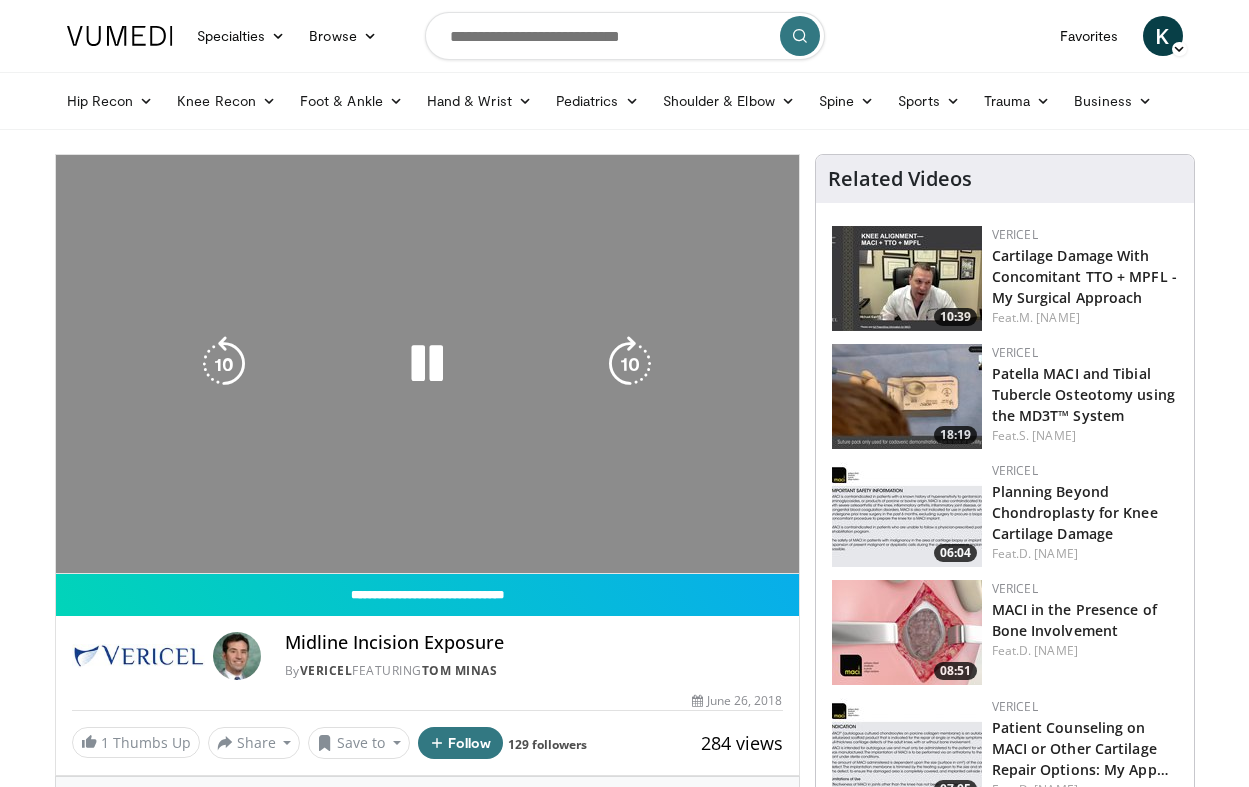 scroll, scrollTop: 0, scrollLeft: 0, axis: both 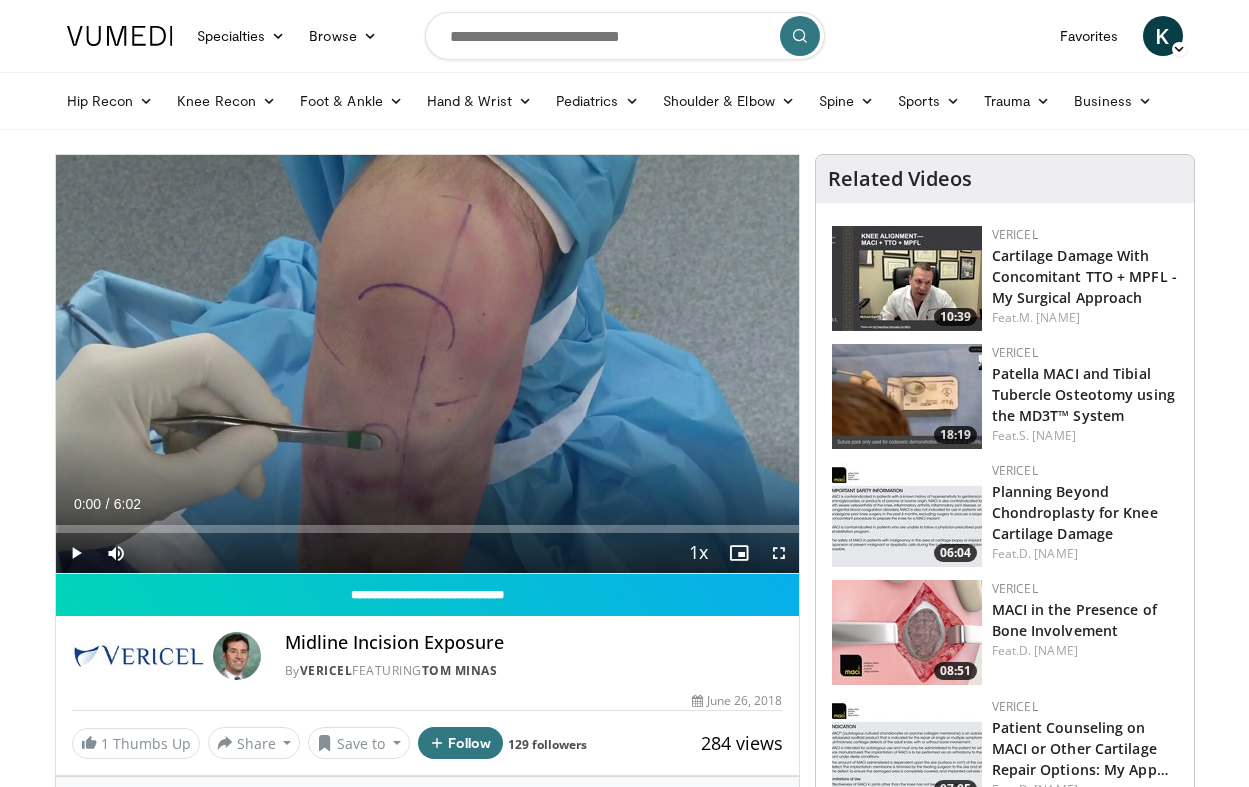 click at bounding box center (779, 553) 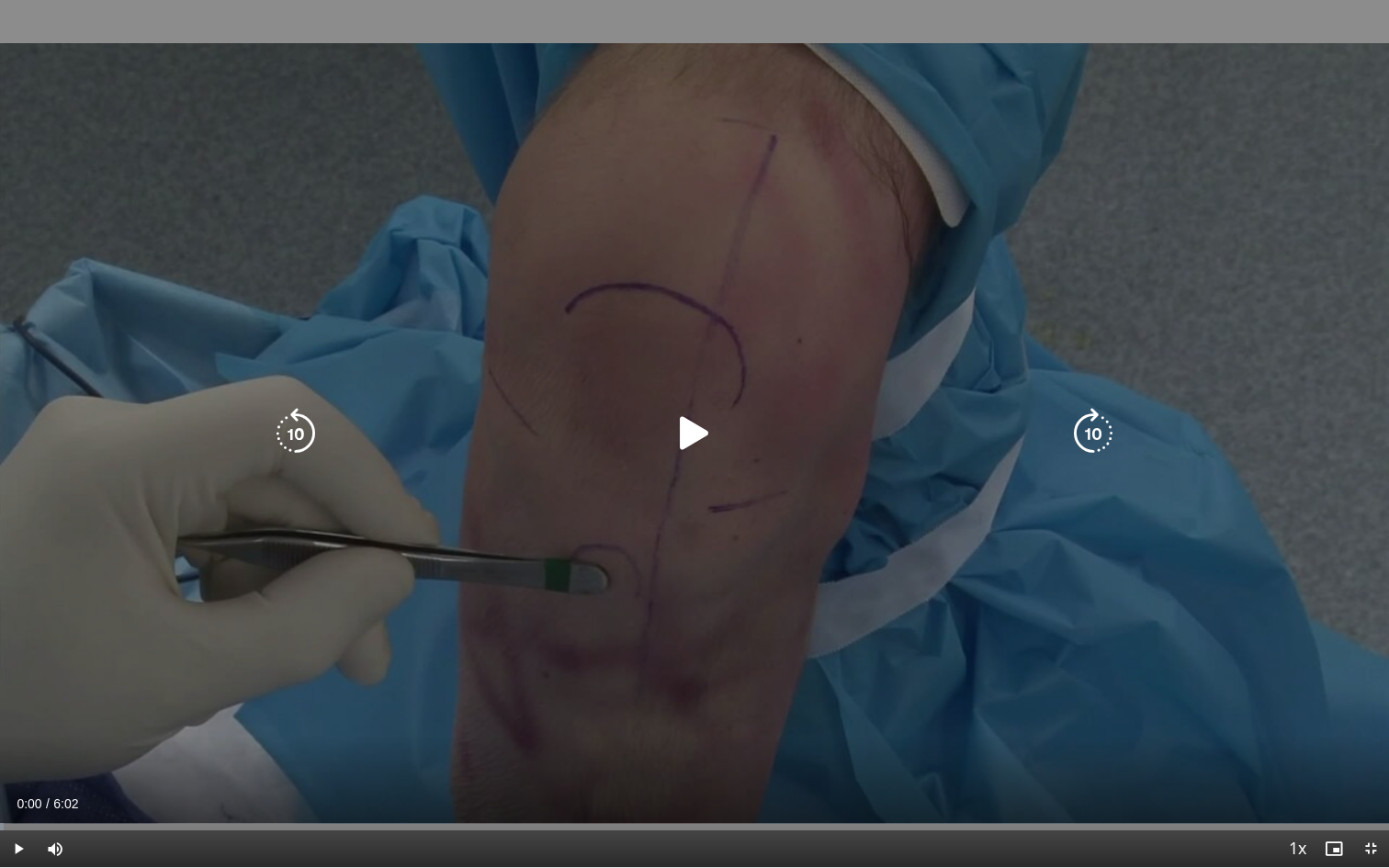 click at bounding box center (694, 434) 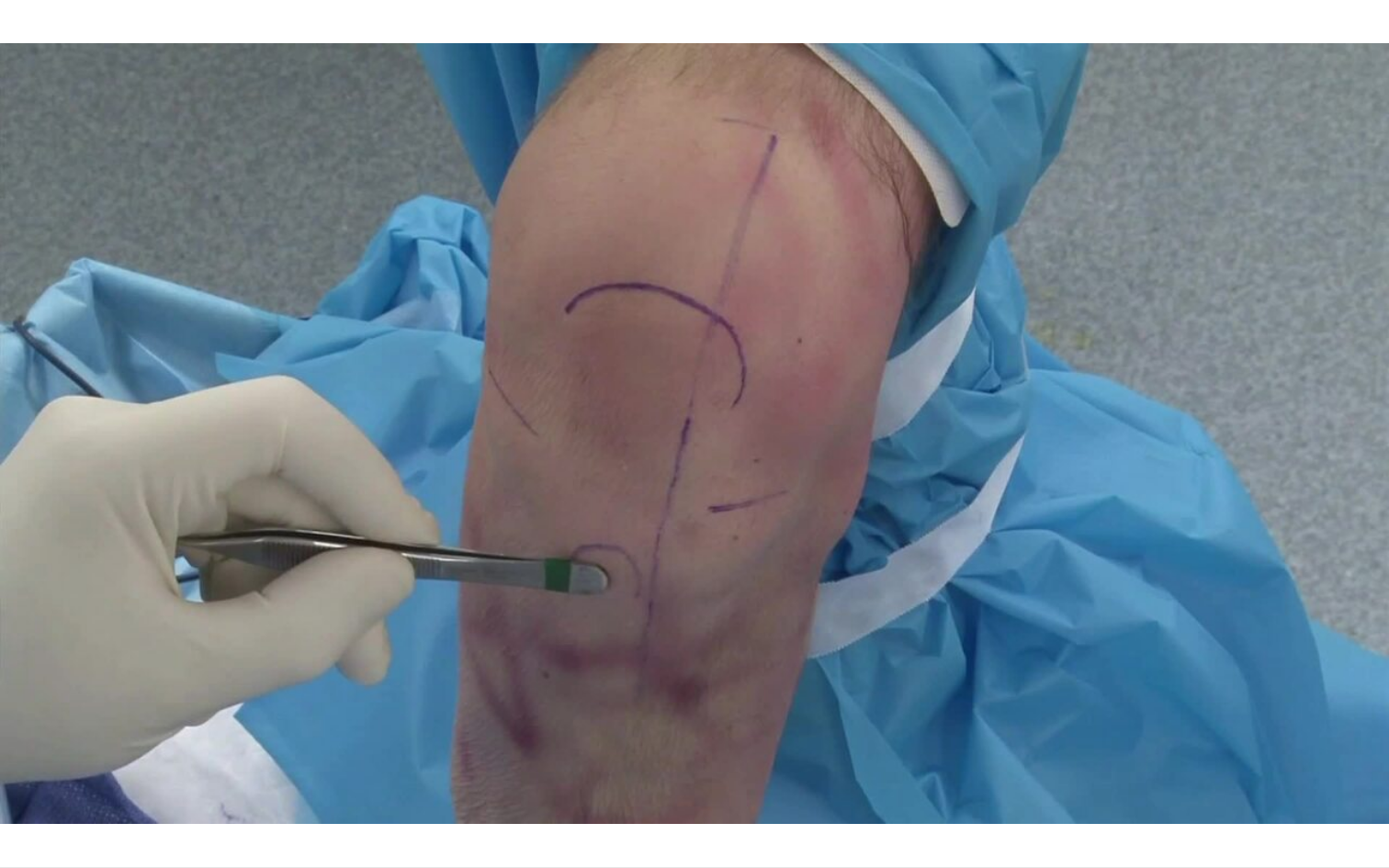 click on "10 seconds
Tap to unmute" at bounding box center (694, 434) 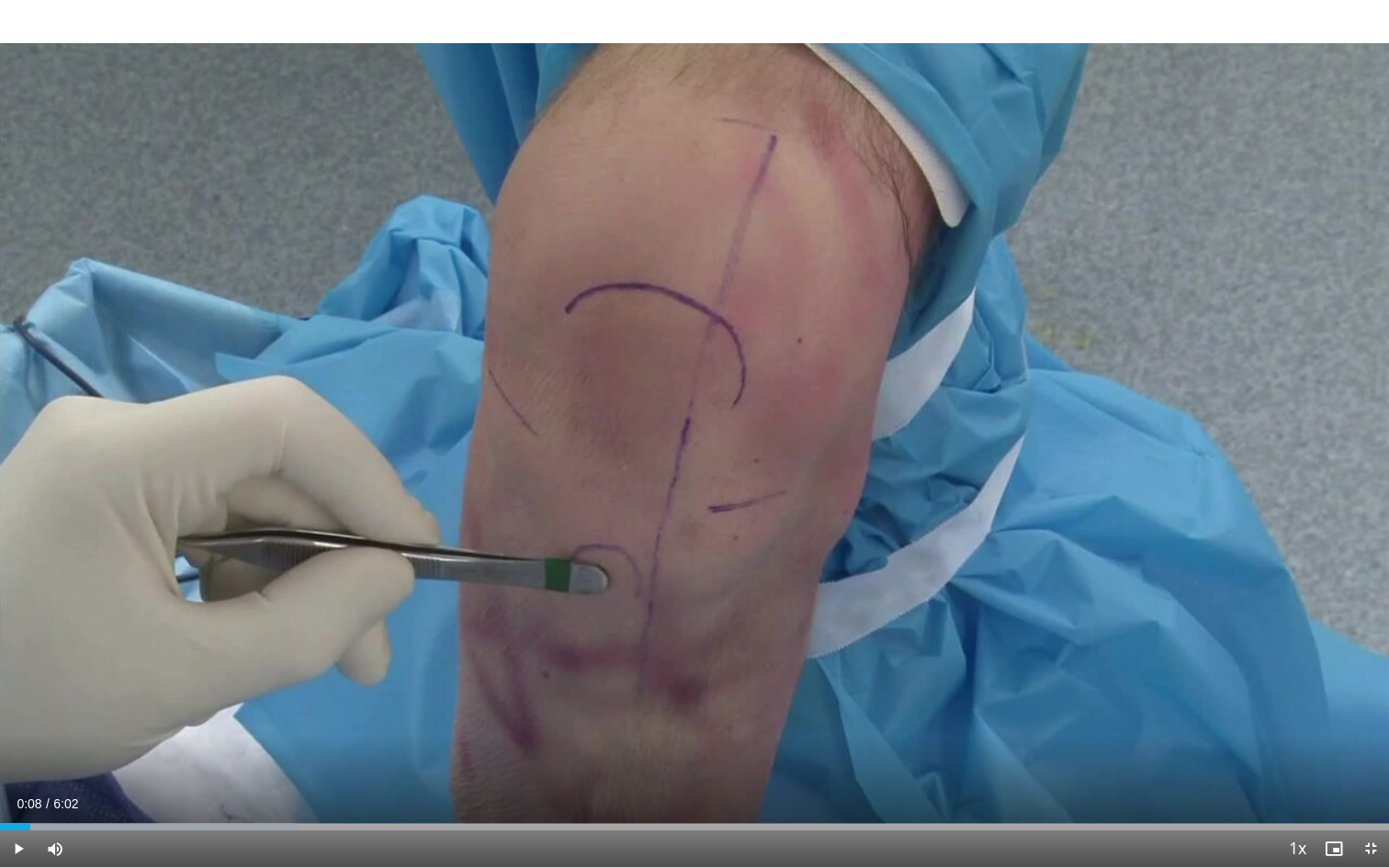 click at bounding box center [18, 849] 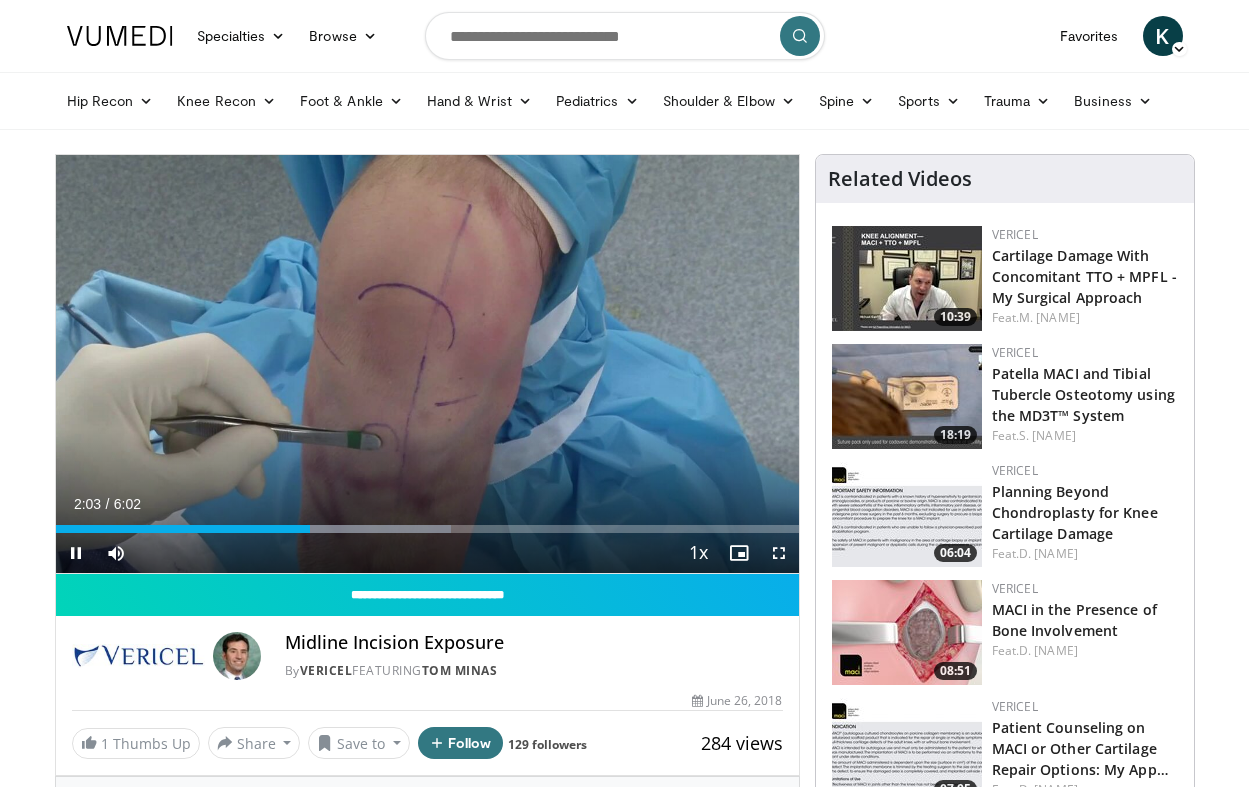 click at bounding box center (76, 553) 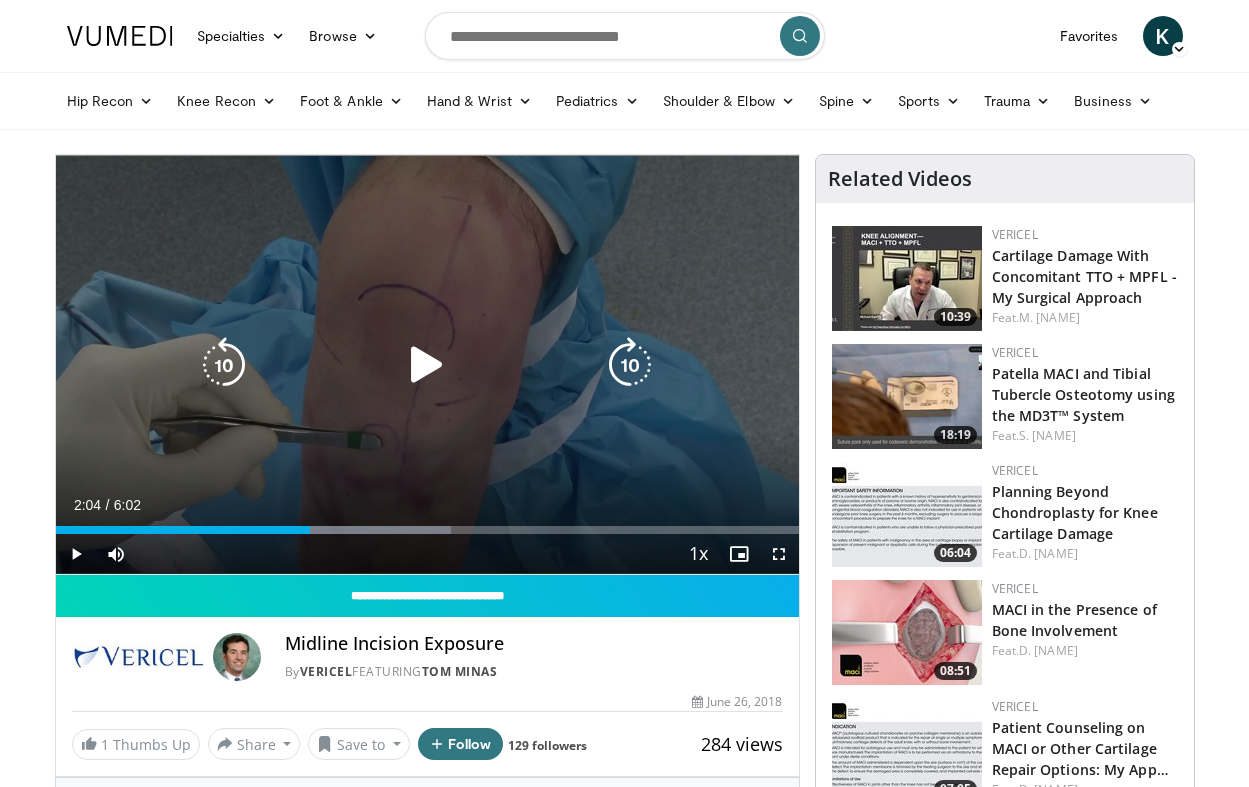 scroll, scrollTop: 0, scrollLeft: 0, axis: both 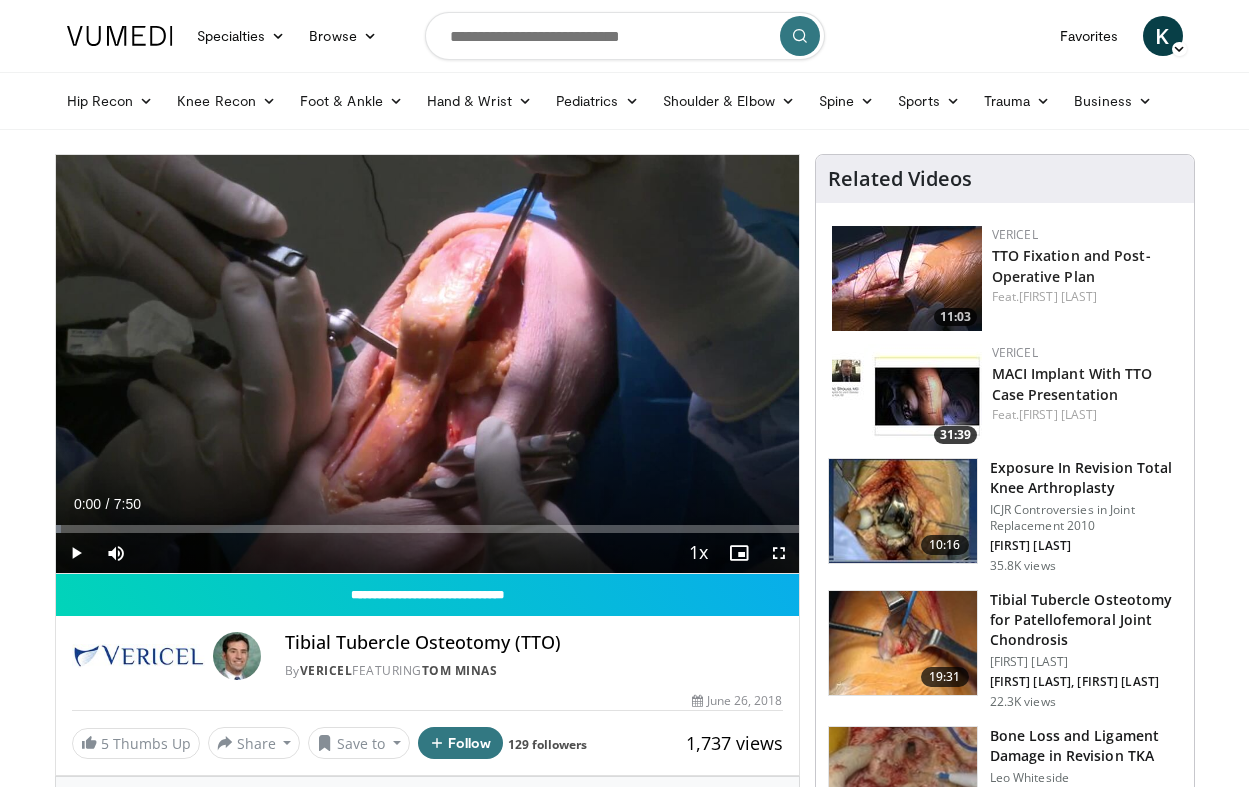 click at bounding box center (779, 553) 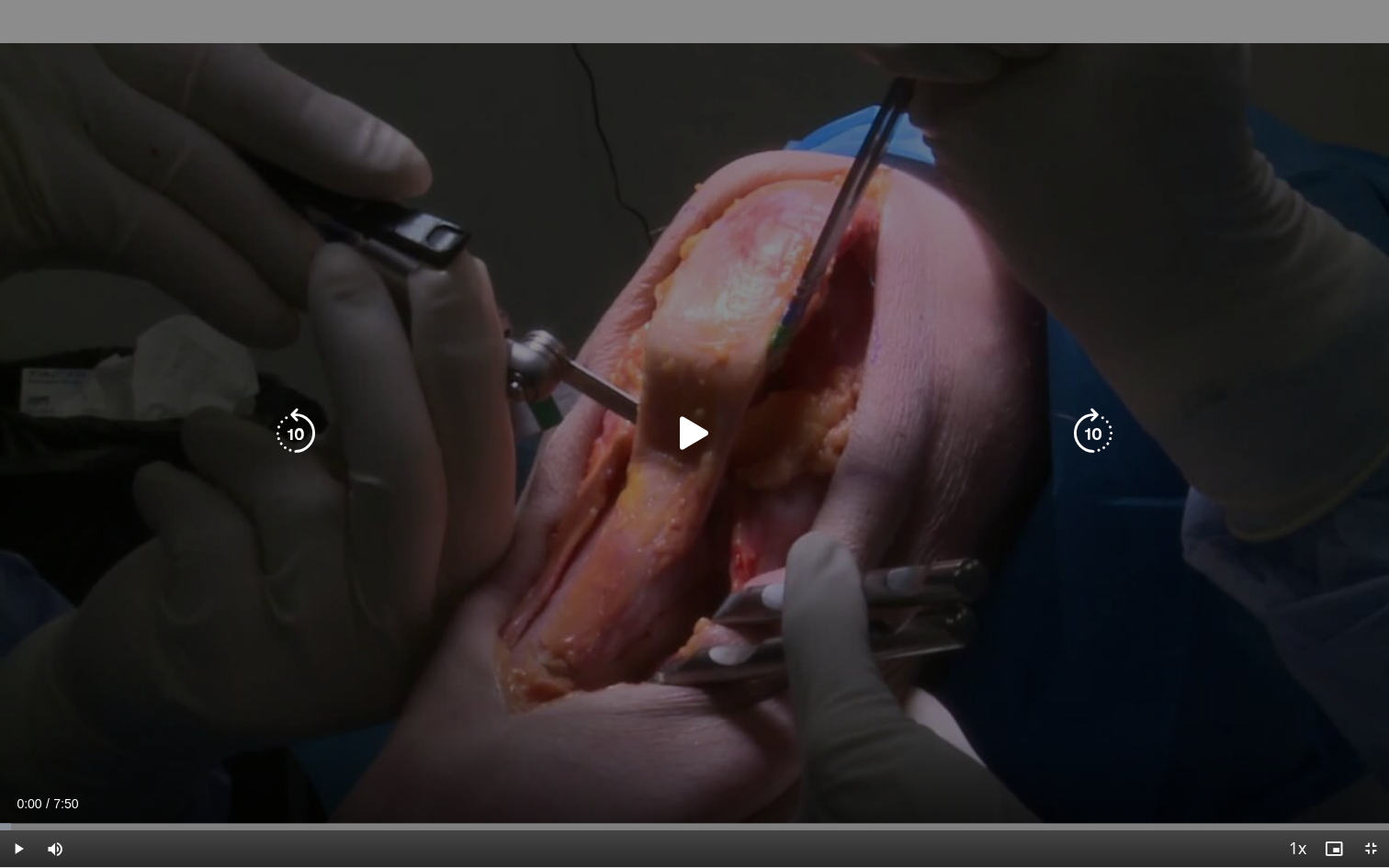 click at bounding box center [694, 434] 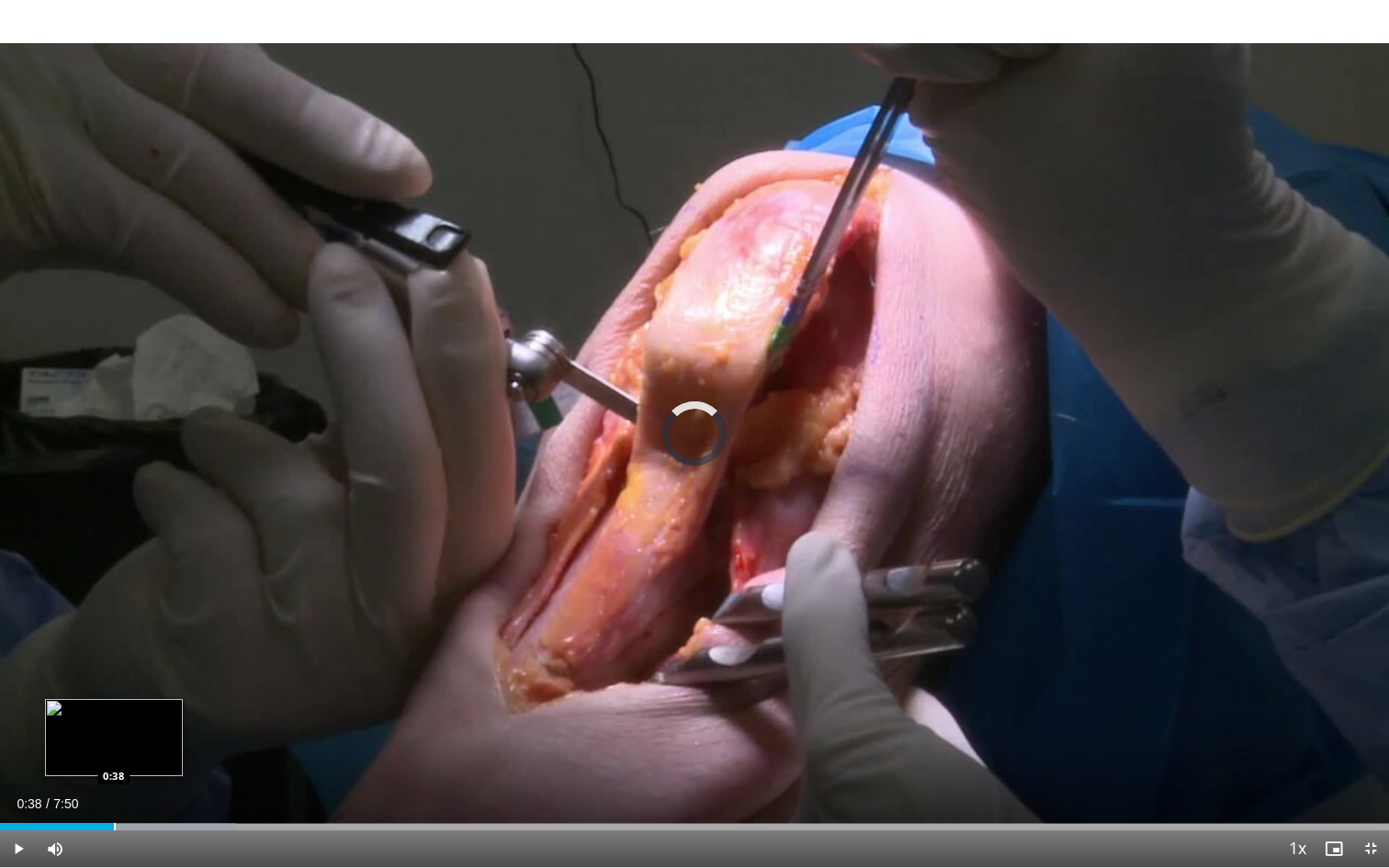 click at bounding box center (115, 827) 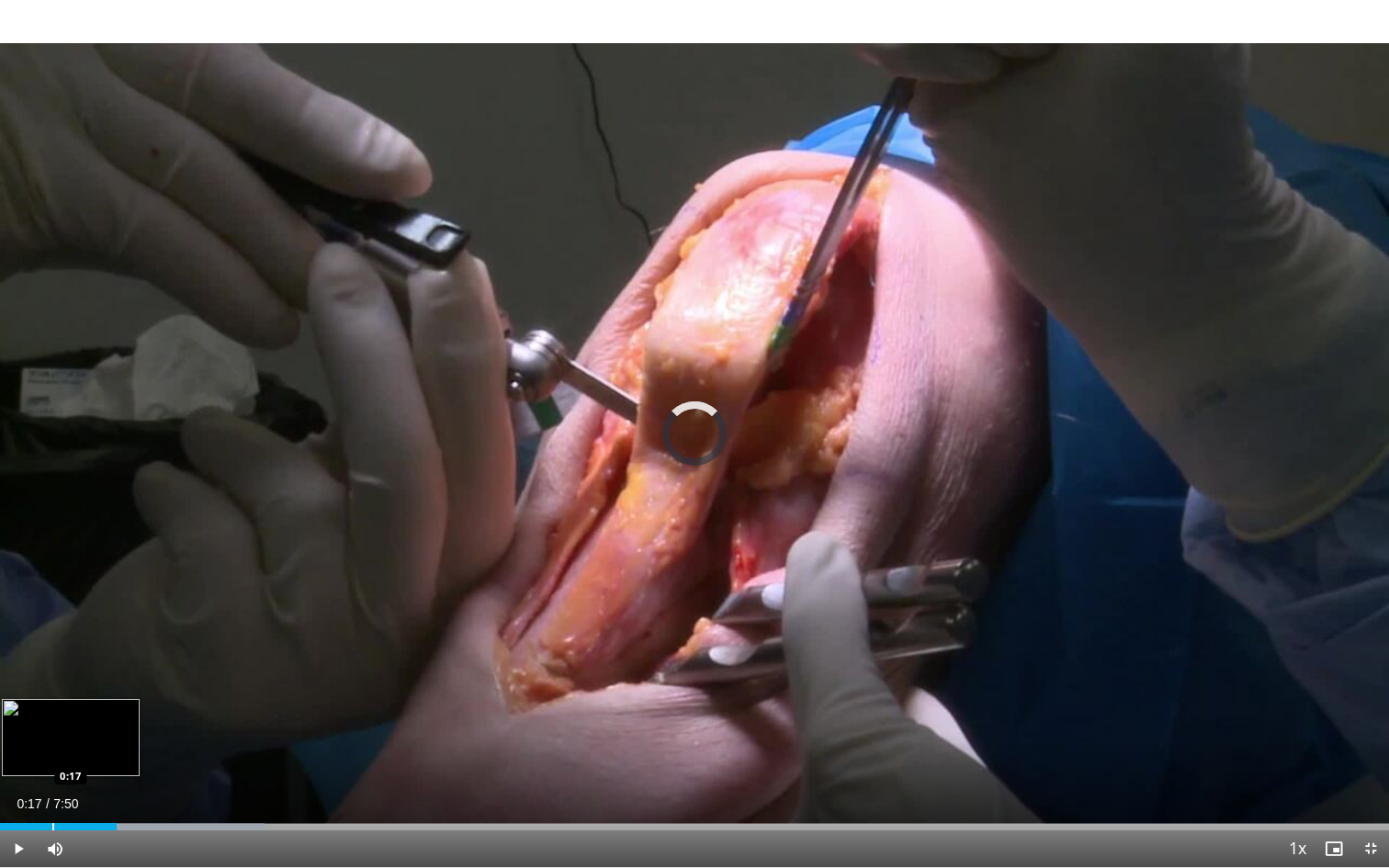 click at bounding box center [53, 827] 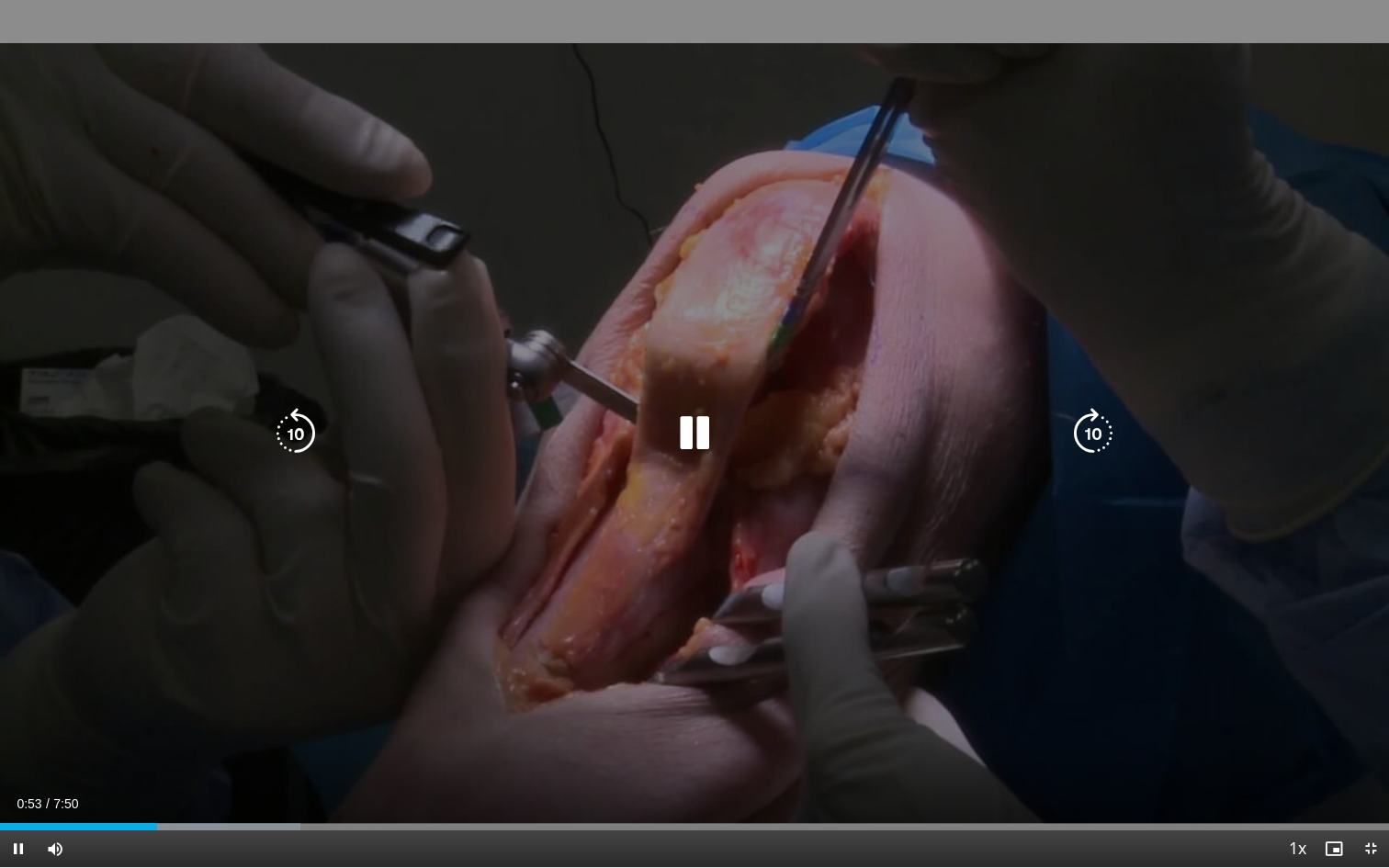 click at bounding box center [694, 434] 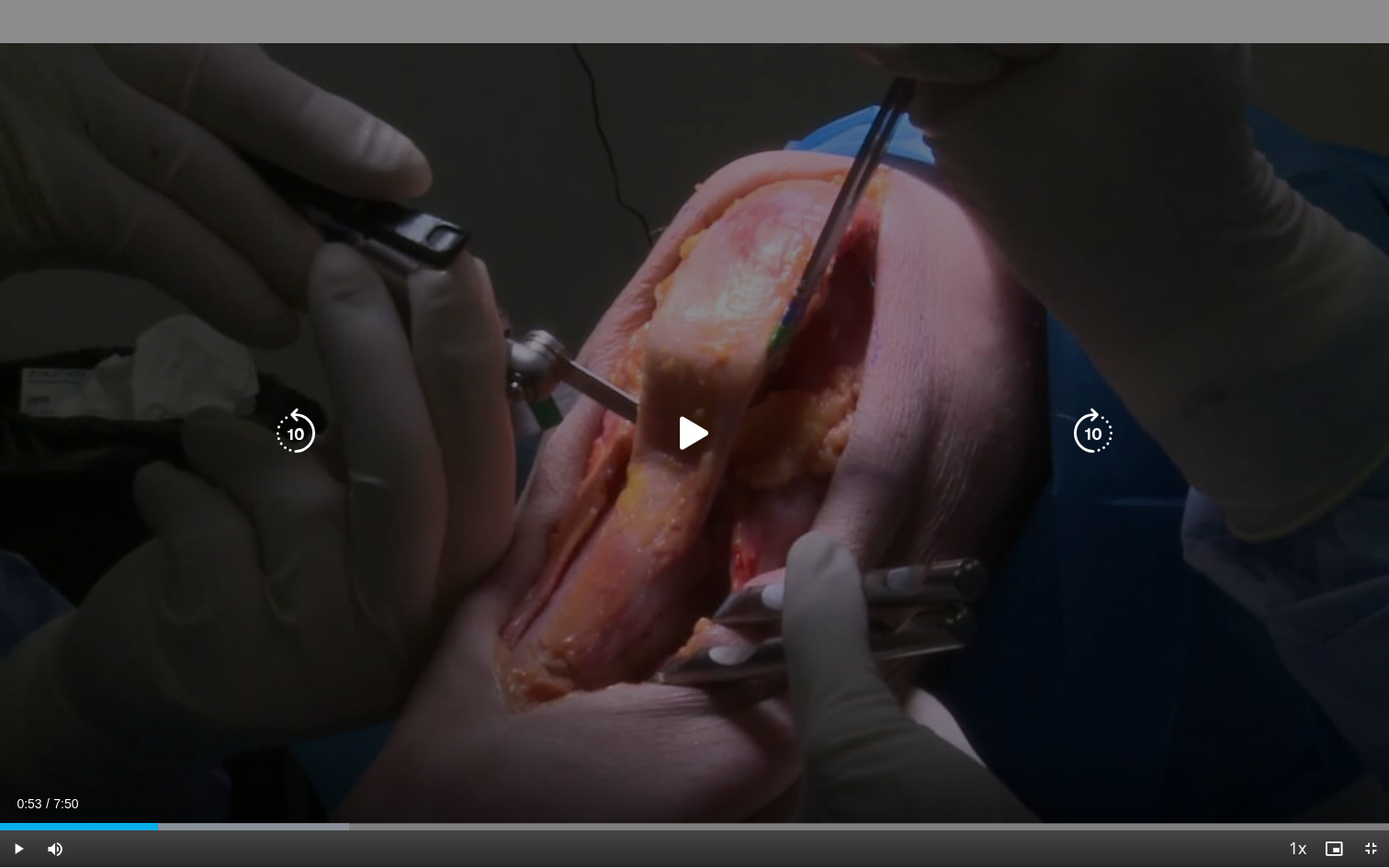 click at bounding box center [694, 434] 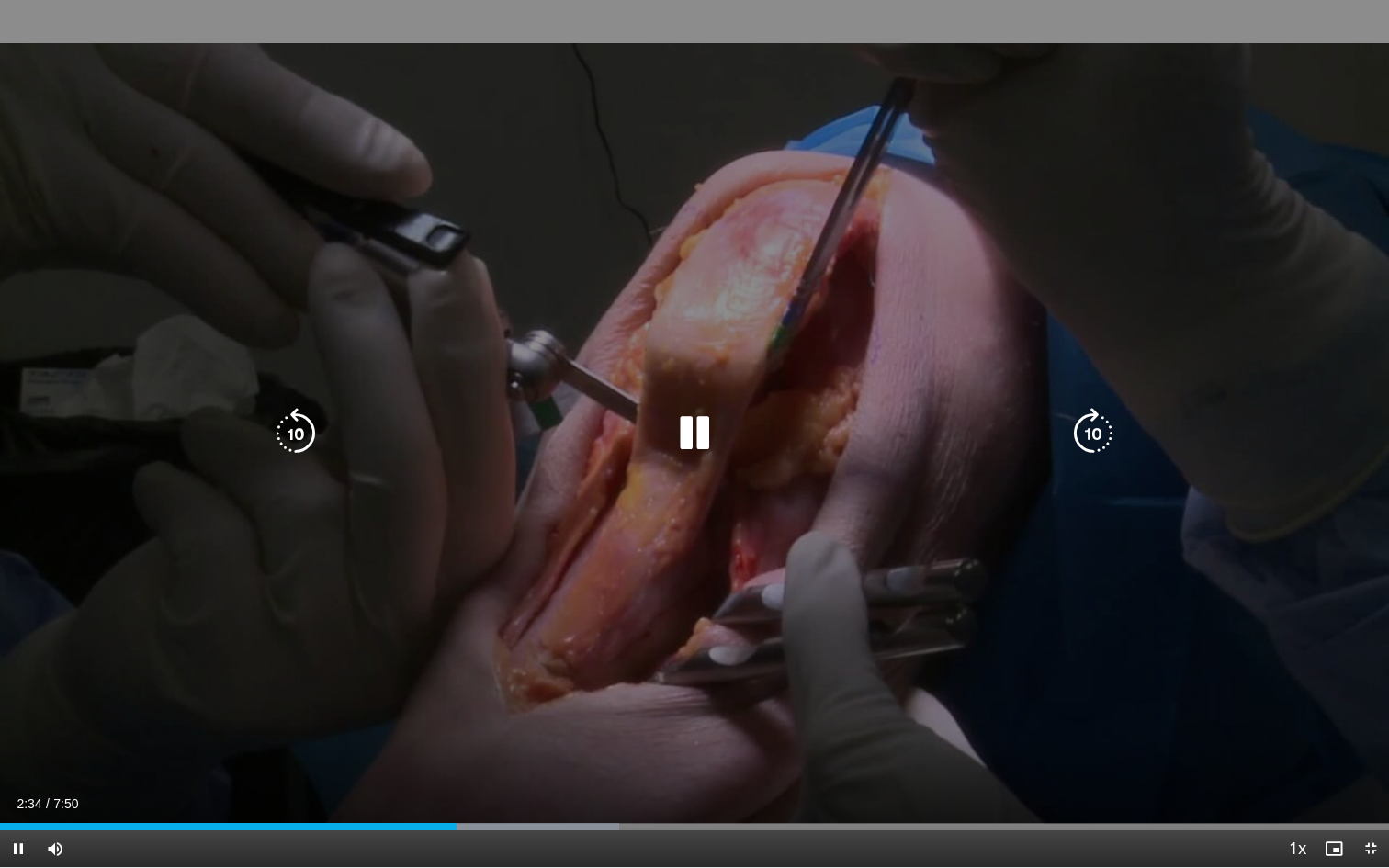 click at bounding box center [694, 434] 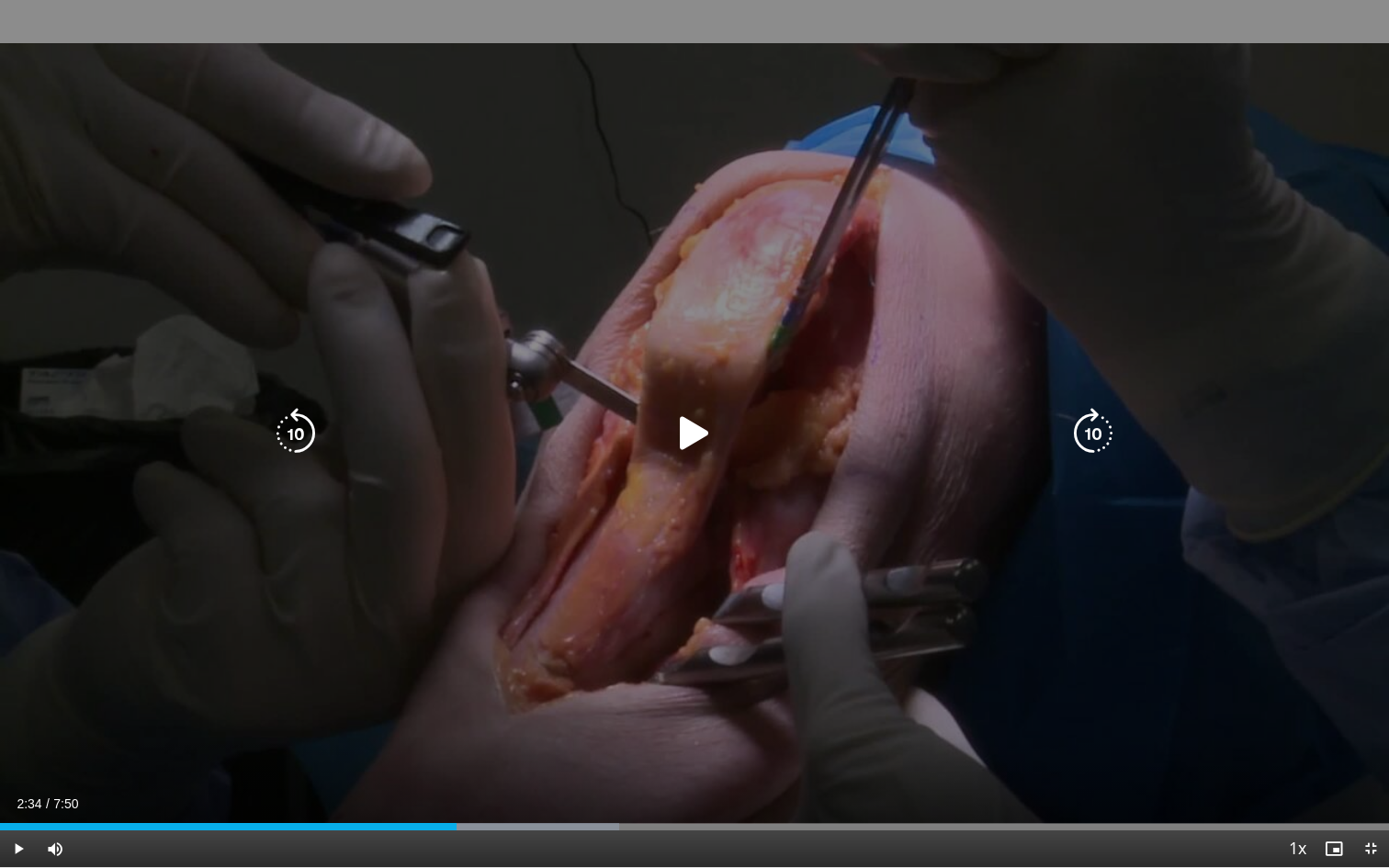 click at bounding box center (694, 434) 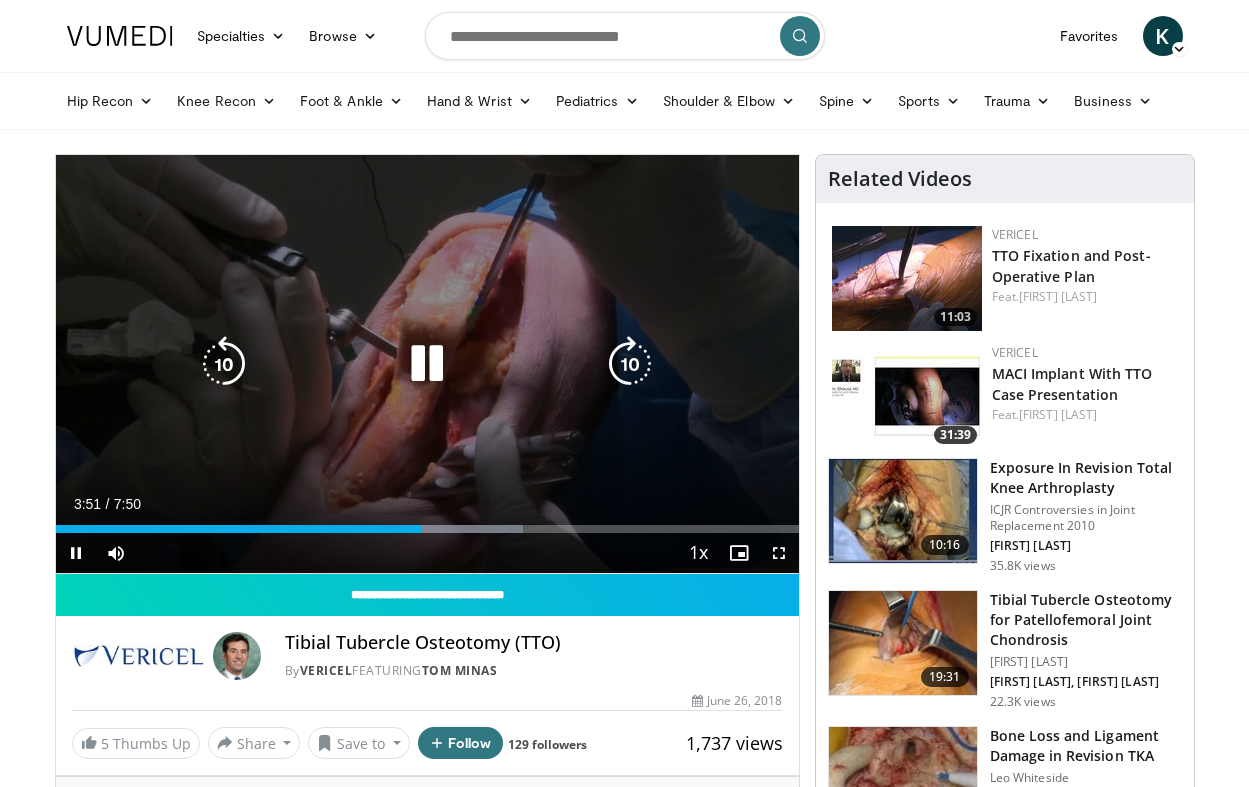 click at bounding box center (427, 364) 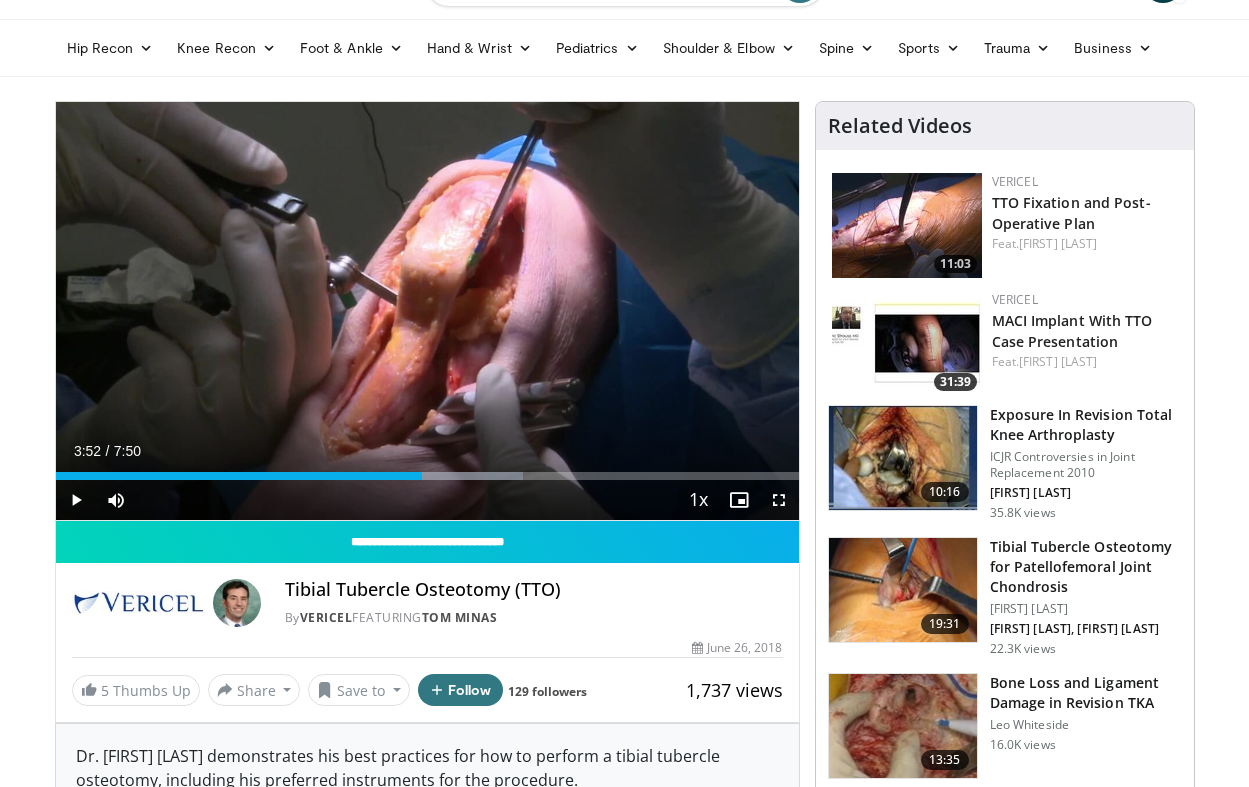 scroll, scrollTop: 53, scrollLeft: 0, axis: vertical 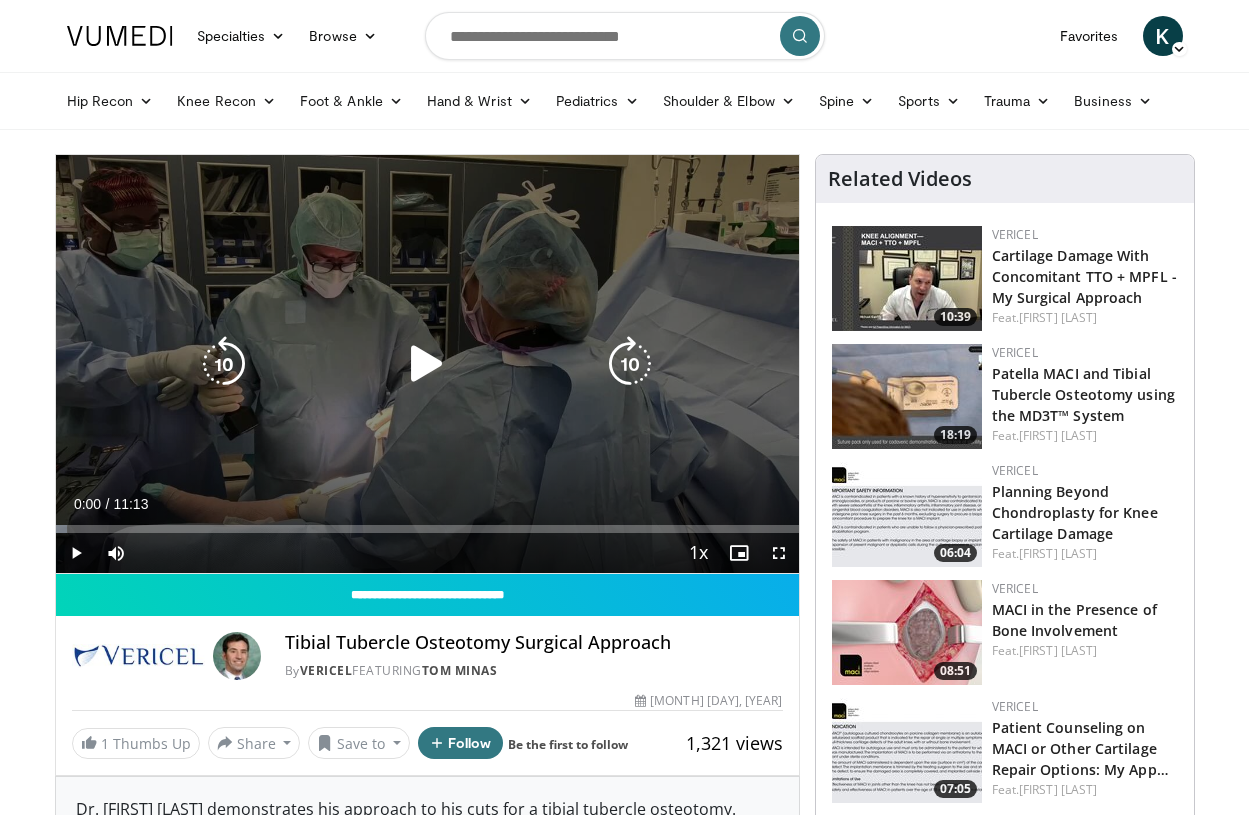 click at bounding box center [427, 364] 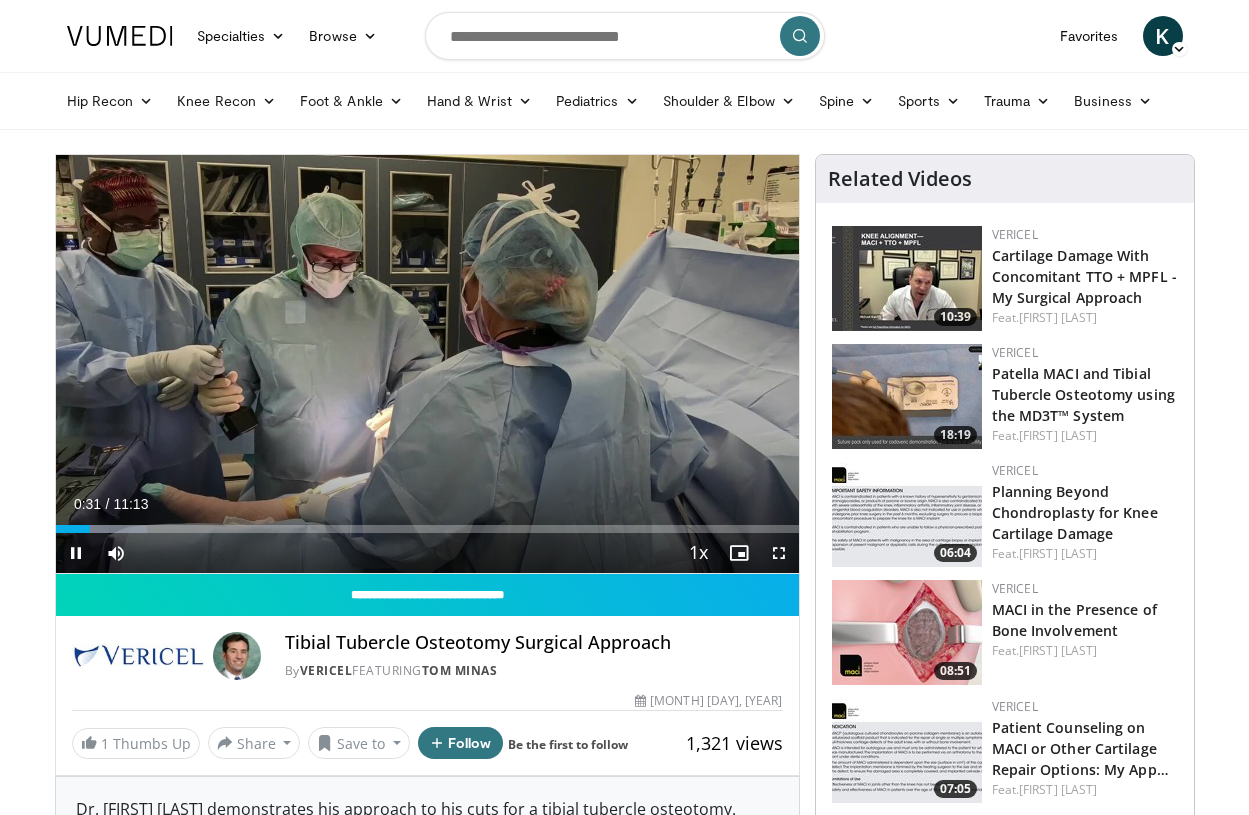 click on "**********" at bounding box center [427, 364] 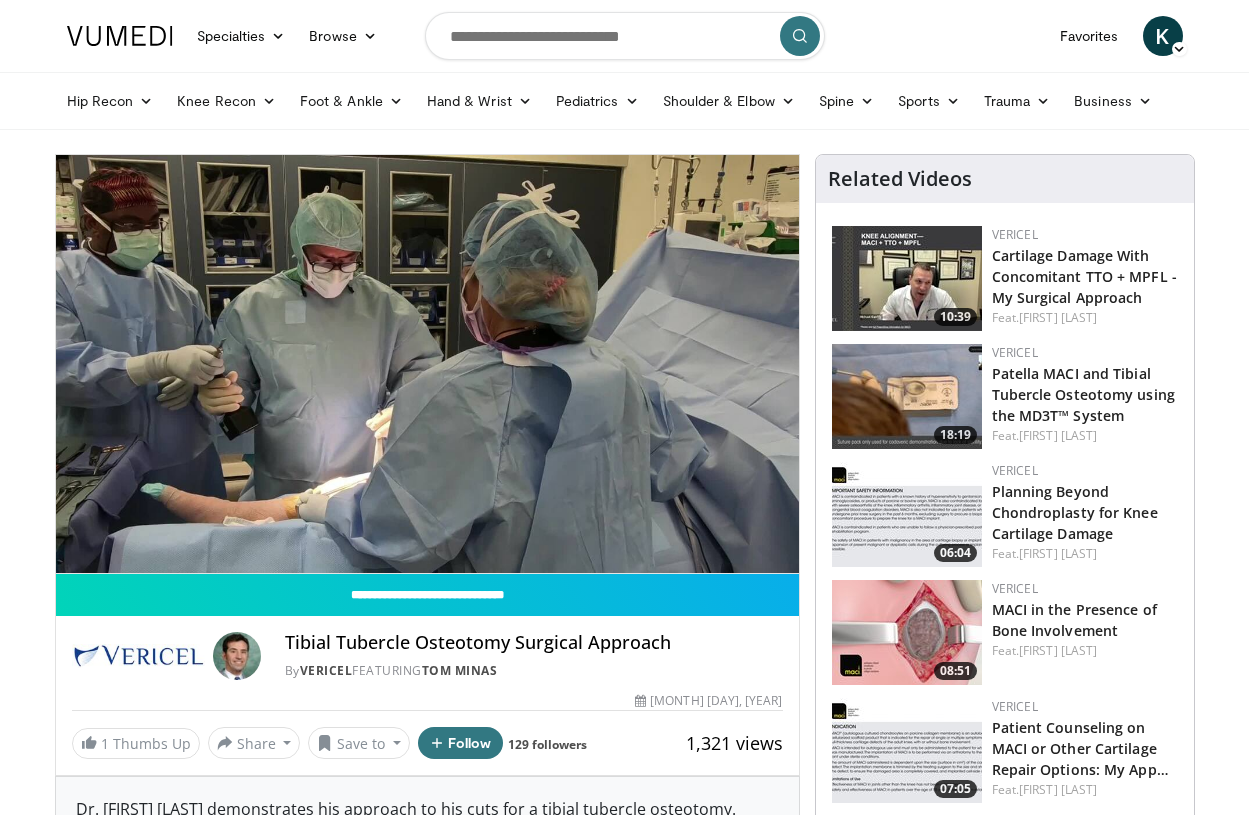 click on "10 seconds
Tap to unmute" at bounding box center [427, 364] 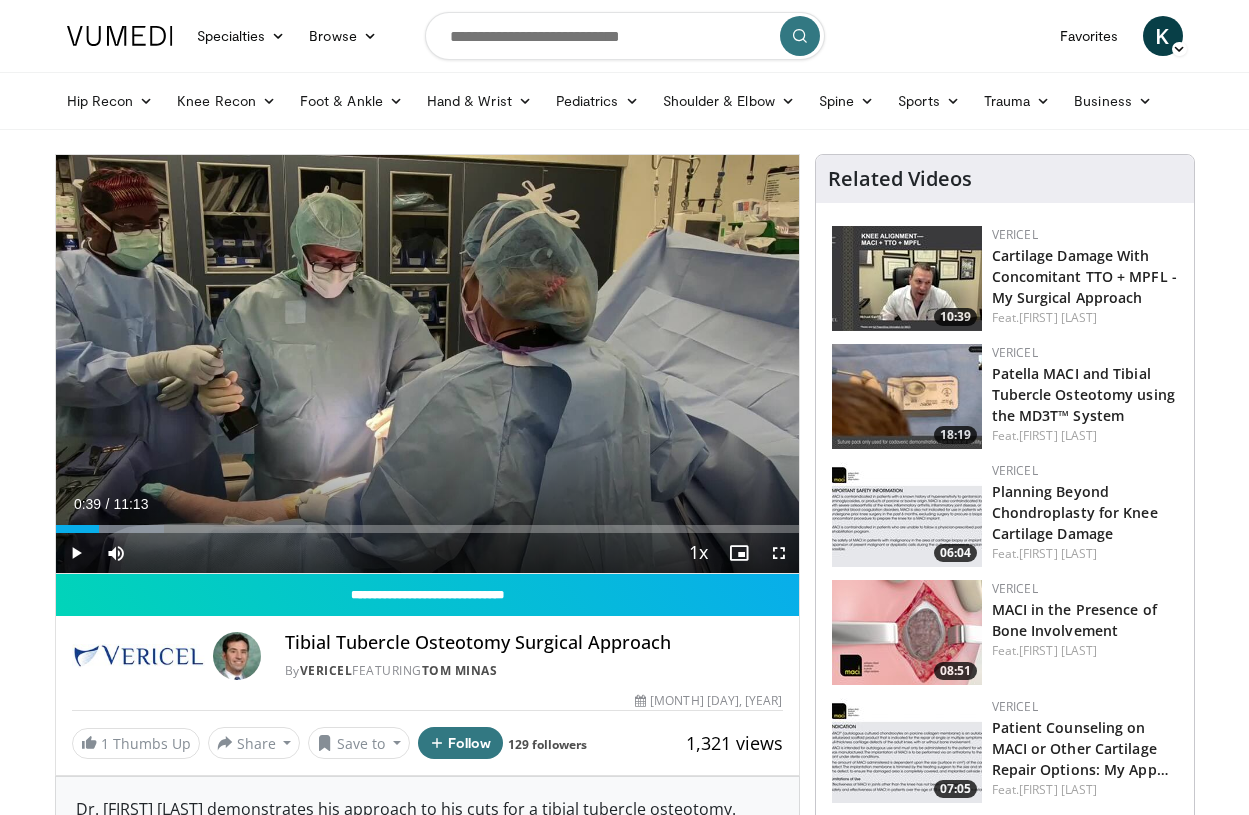 click at bounding box center (76, 553) 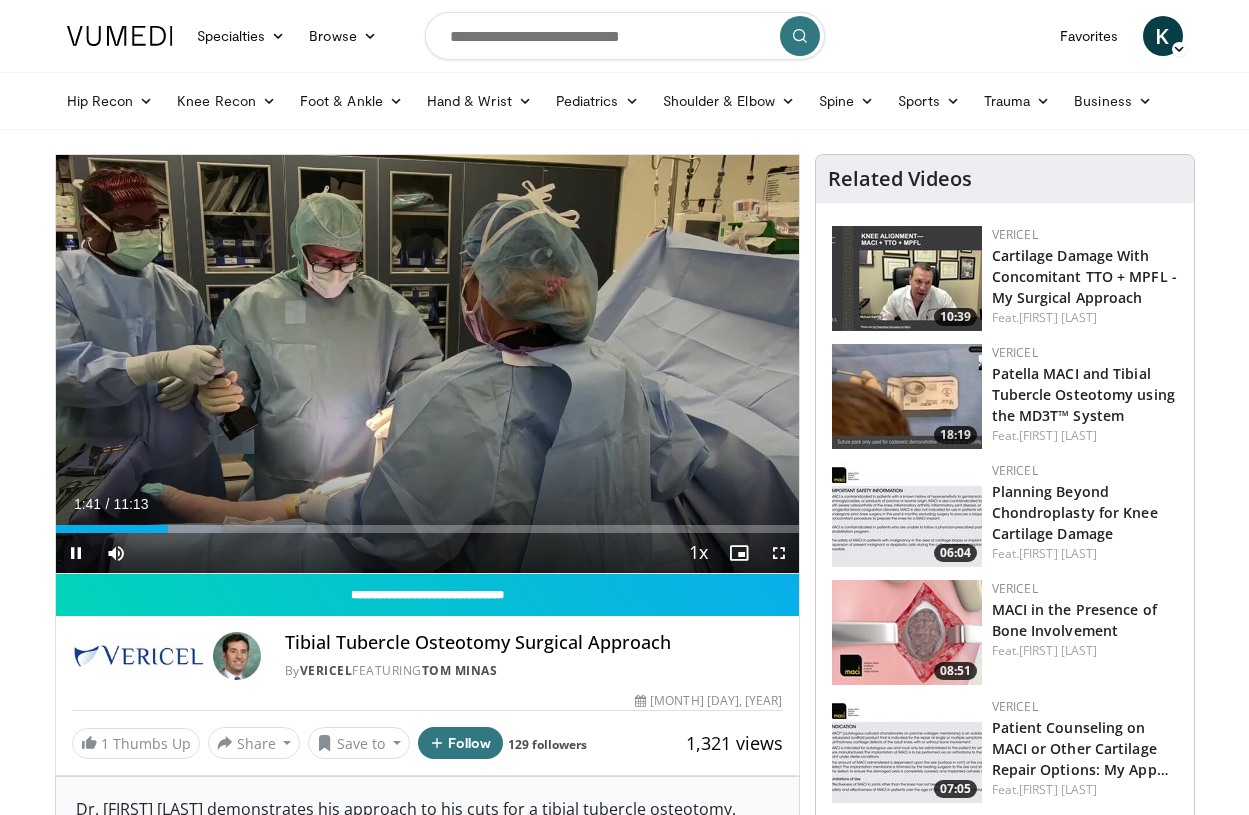 click at bounding box center (76, 553) 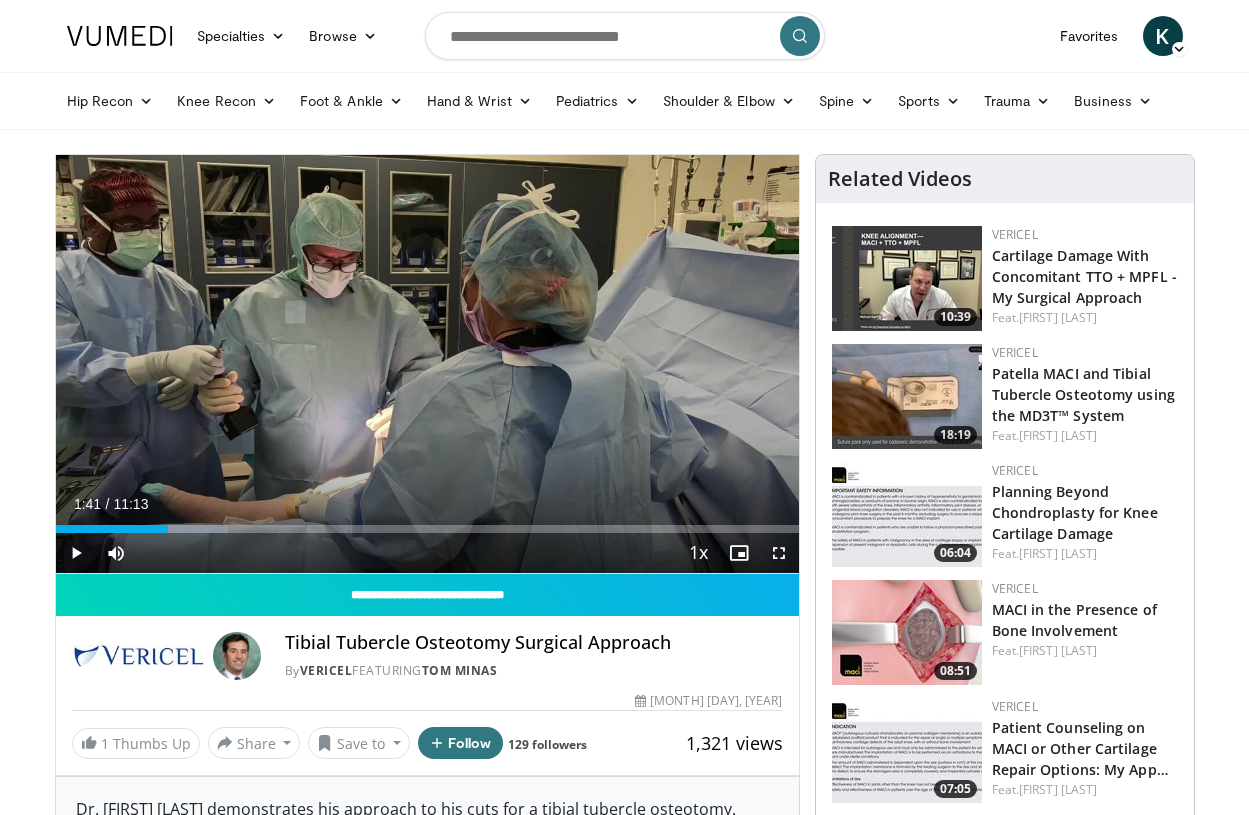click at bounding box center (76, 553) 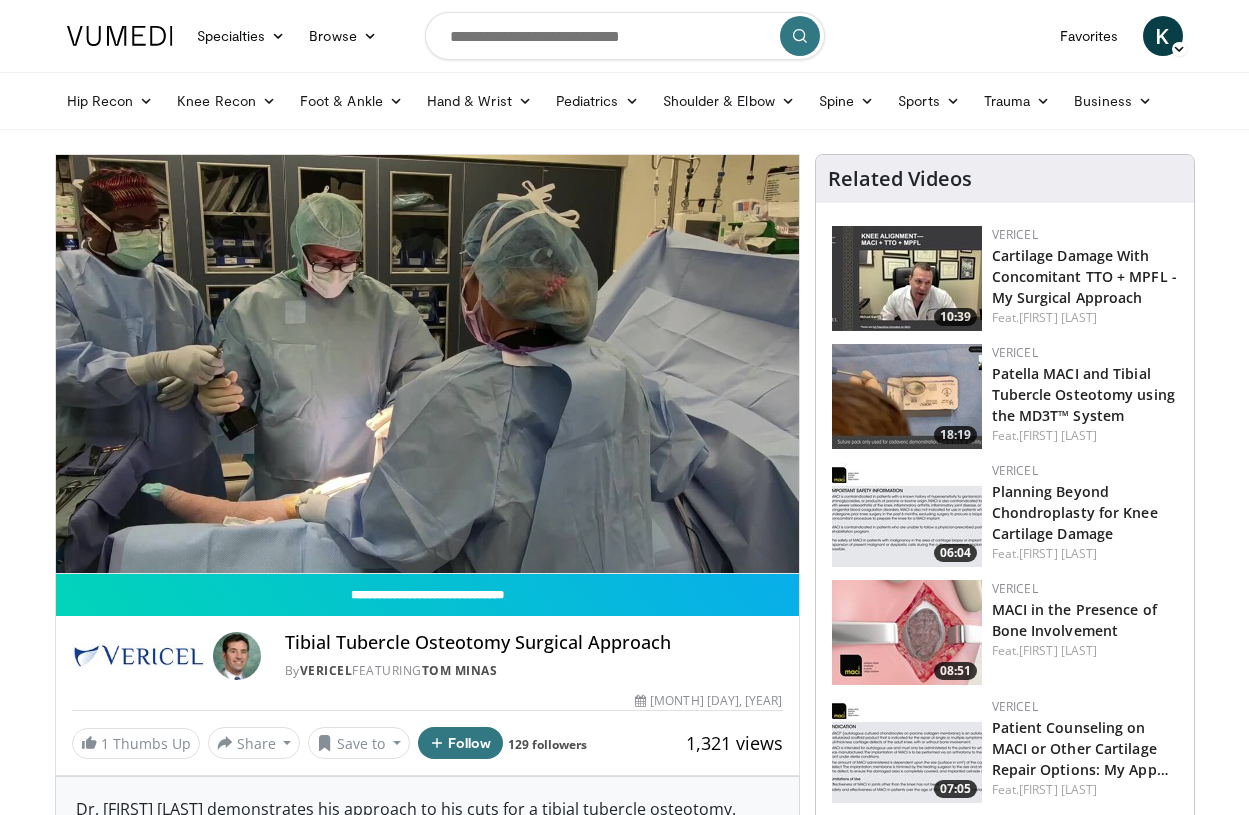 scroll, scrollTop: 1, scrollLeft: 0, axis: vertical 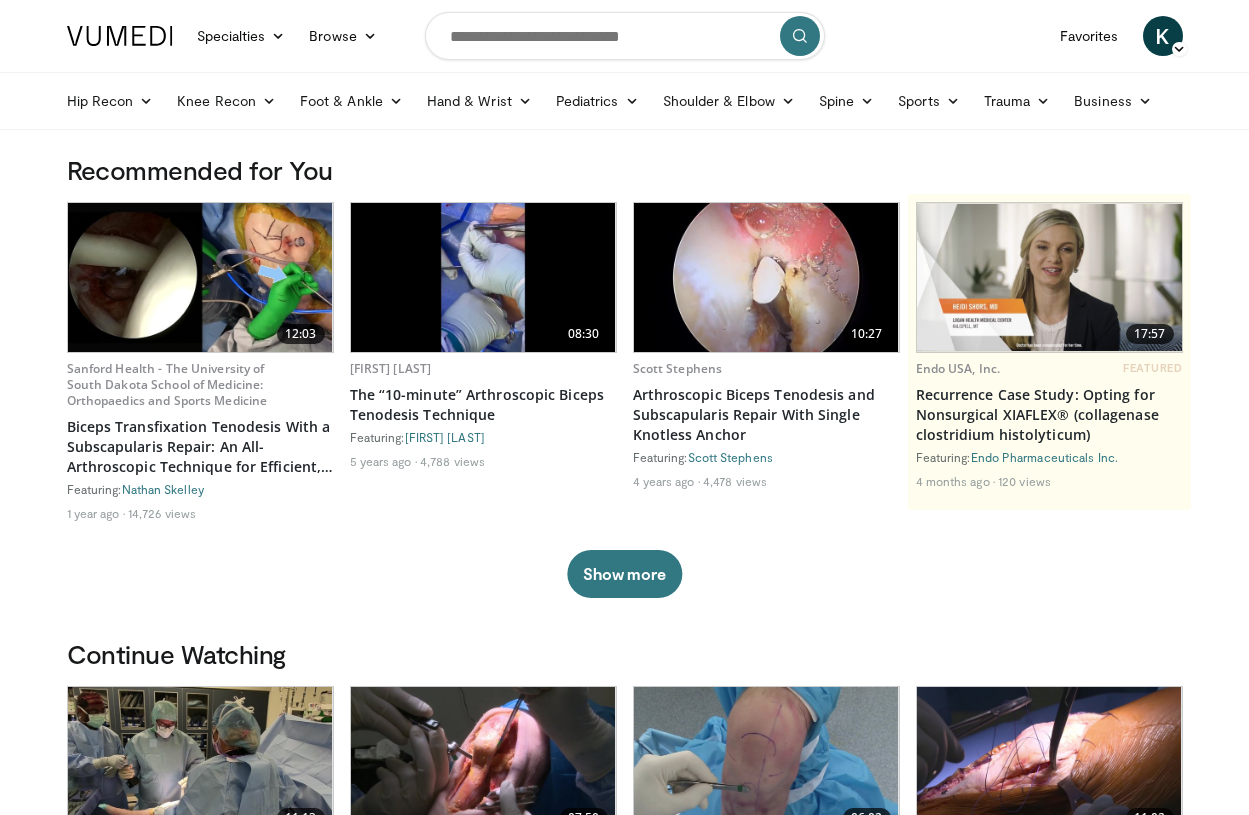 click at bounding box center (625, 36) 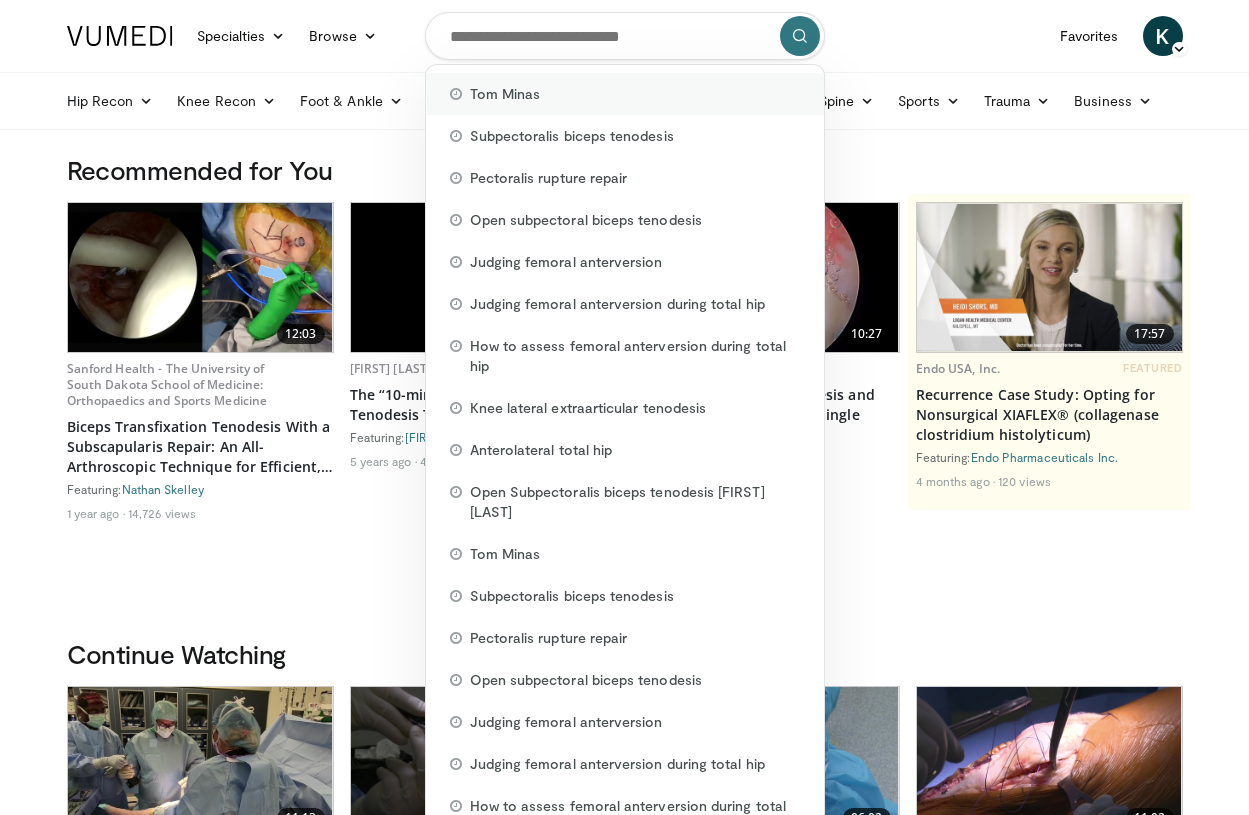 click on "Tom Minas" at bounding box center [505, 94] 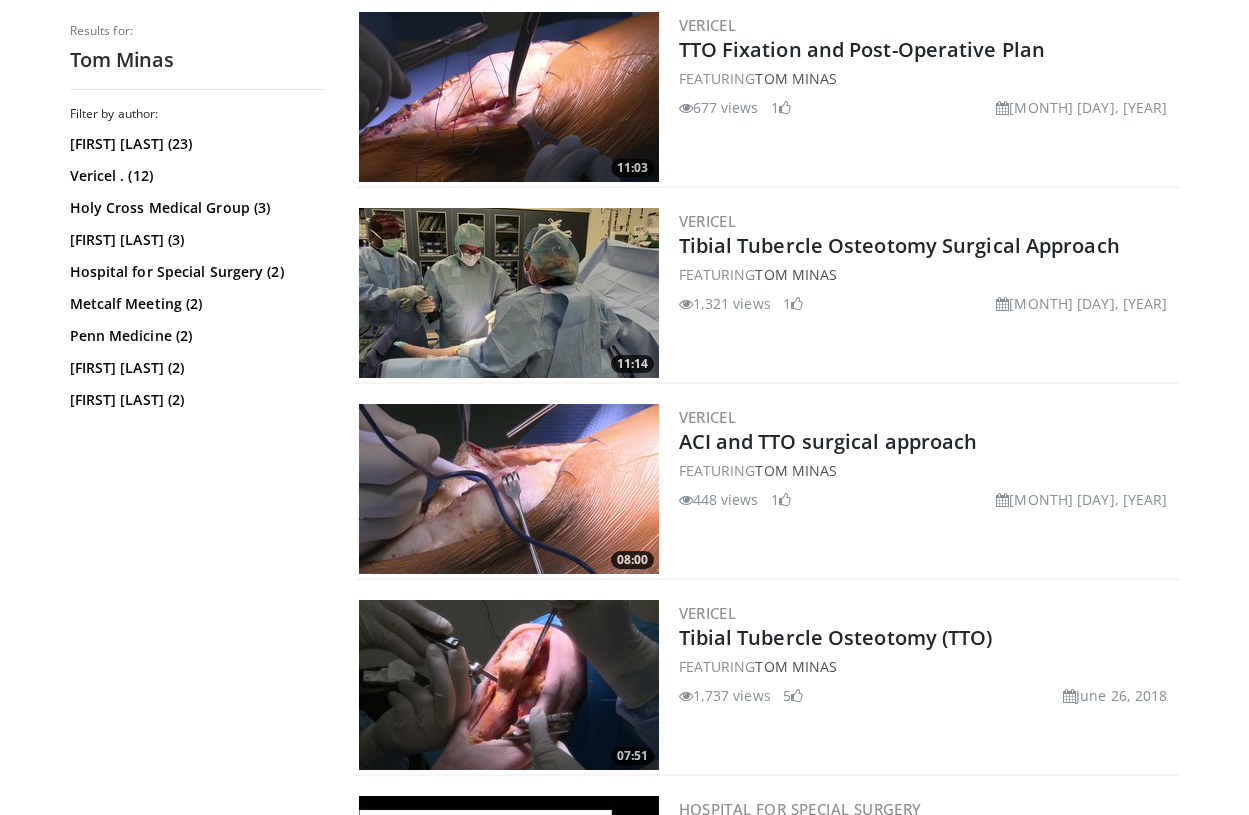 scroll, scrollTop: 1195, scrollLeft: 0, axis: vertical 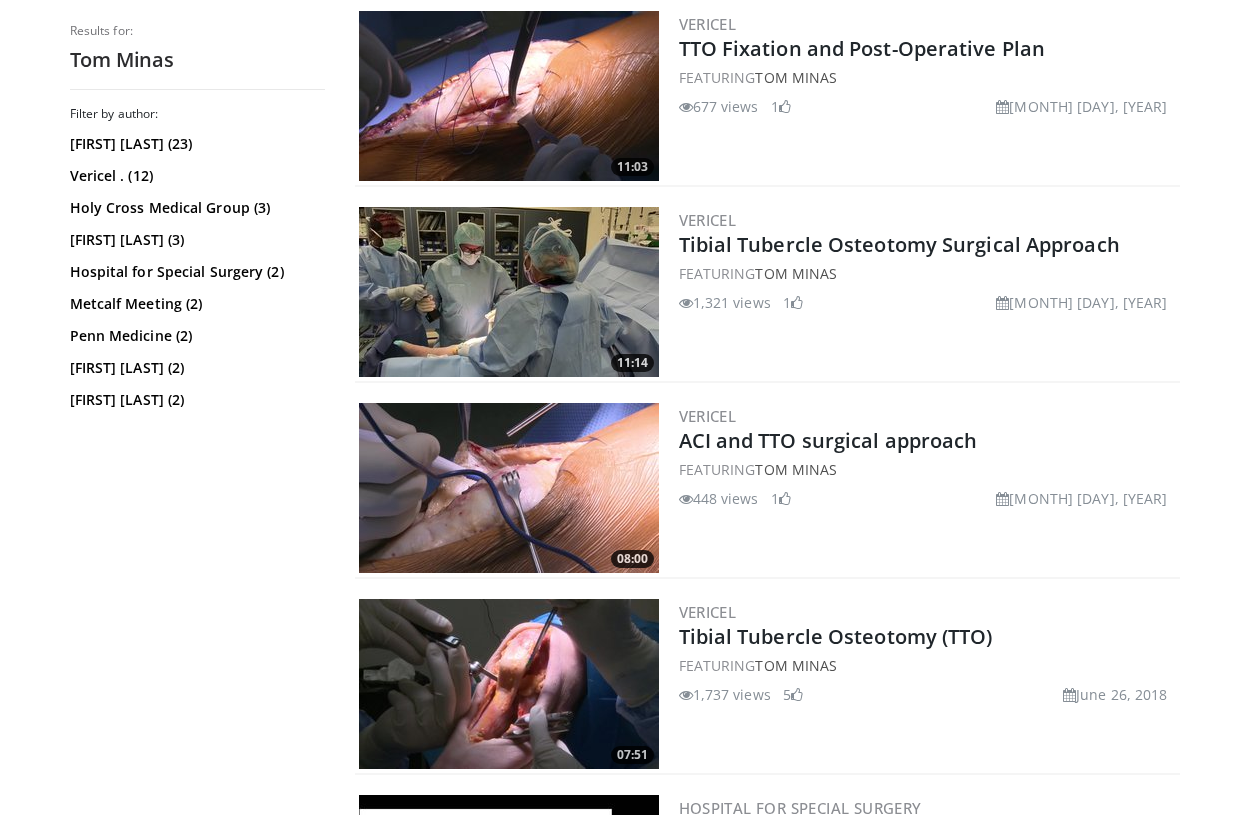 click at bounding box center (509, 488) 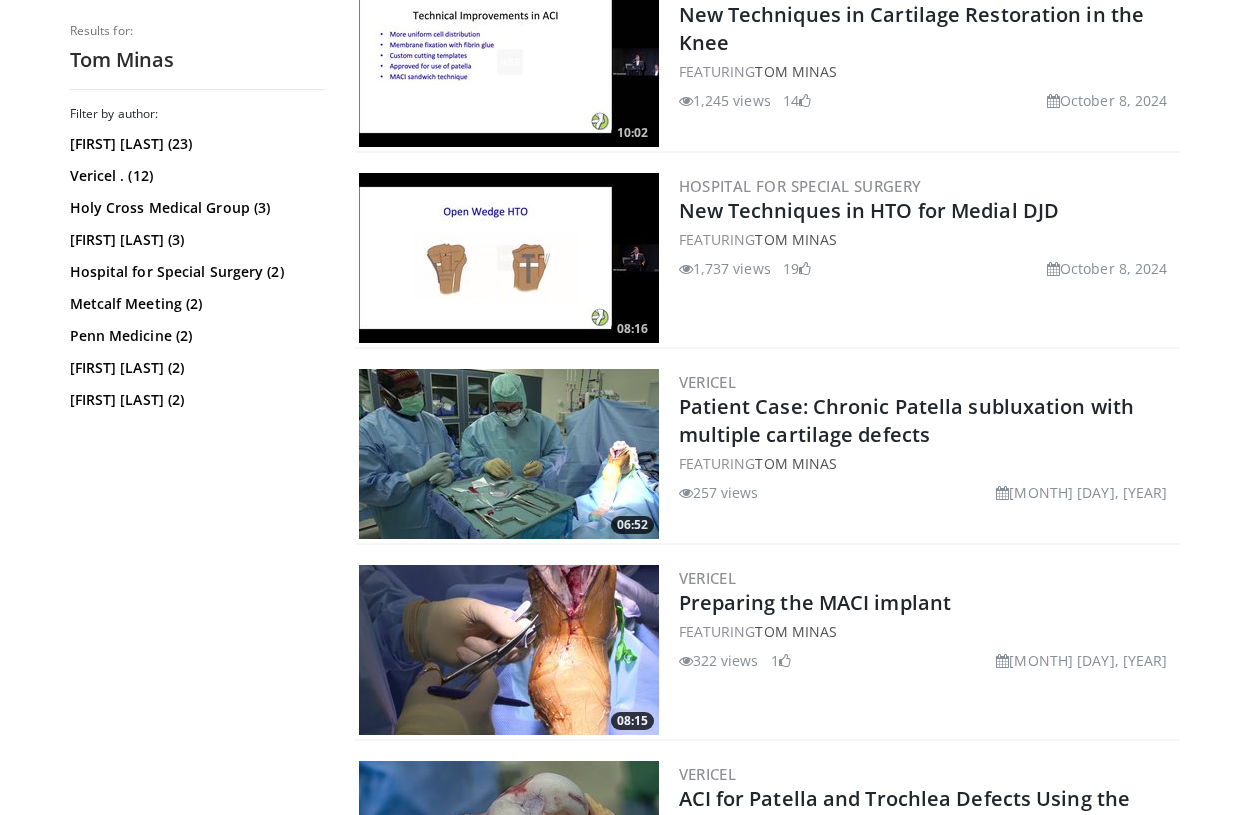 scroll, scrollTop: 2019, scrollLeft: 0, axis: vertical 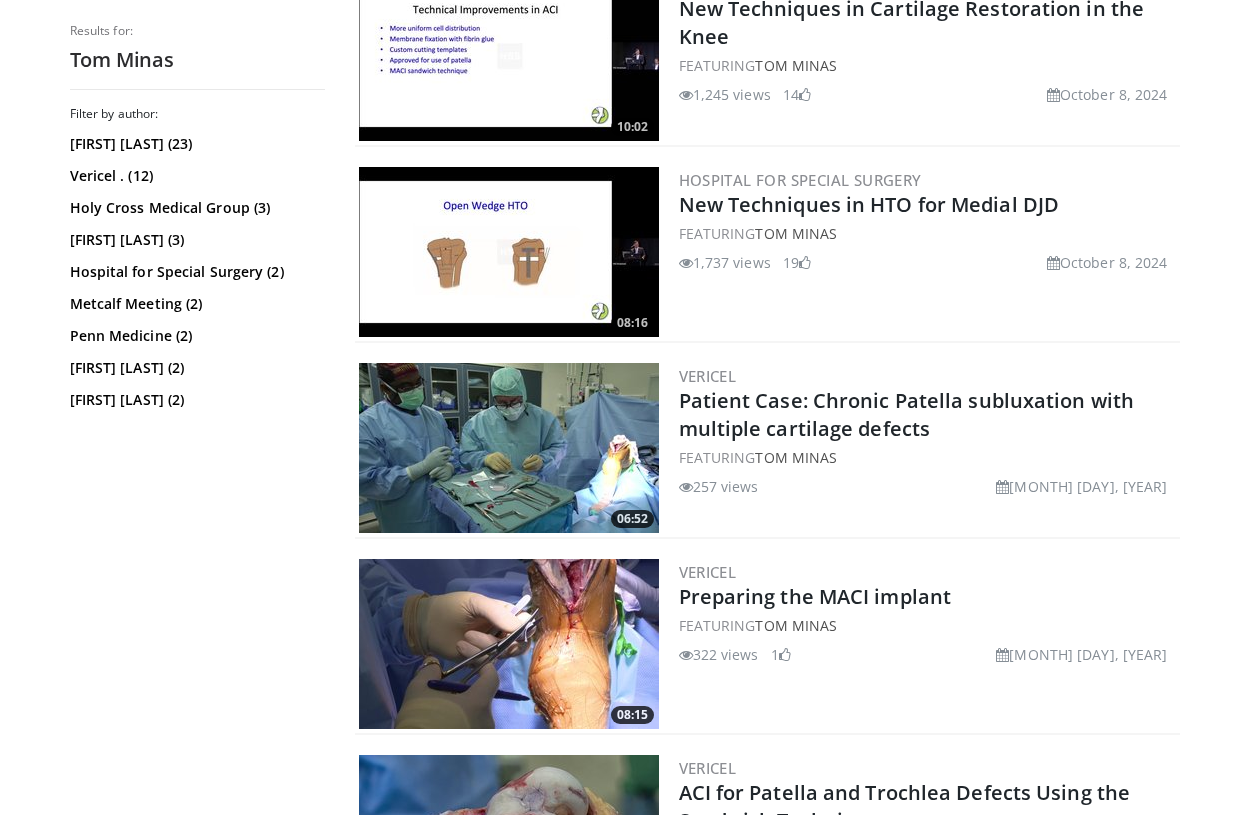click at bounding box center [509, 448] 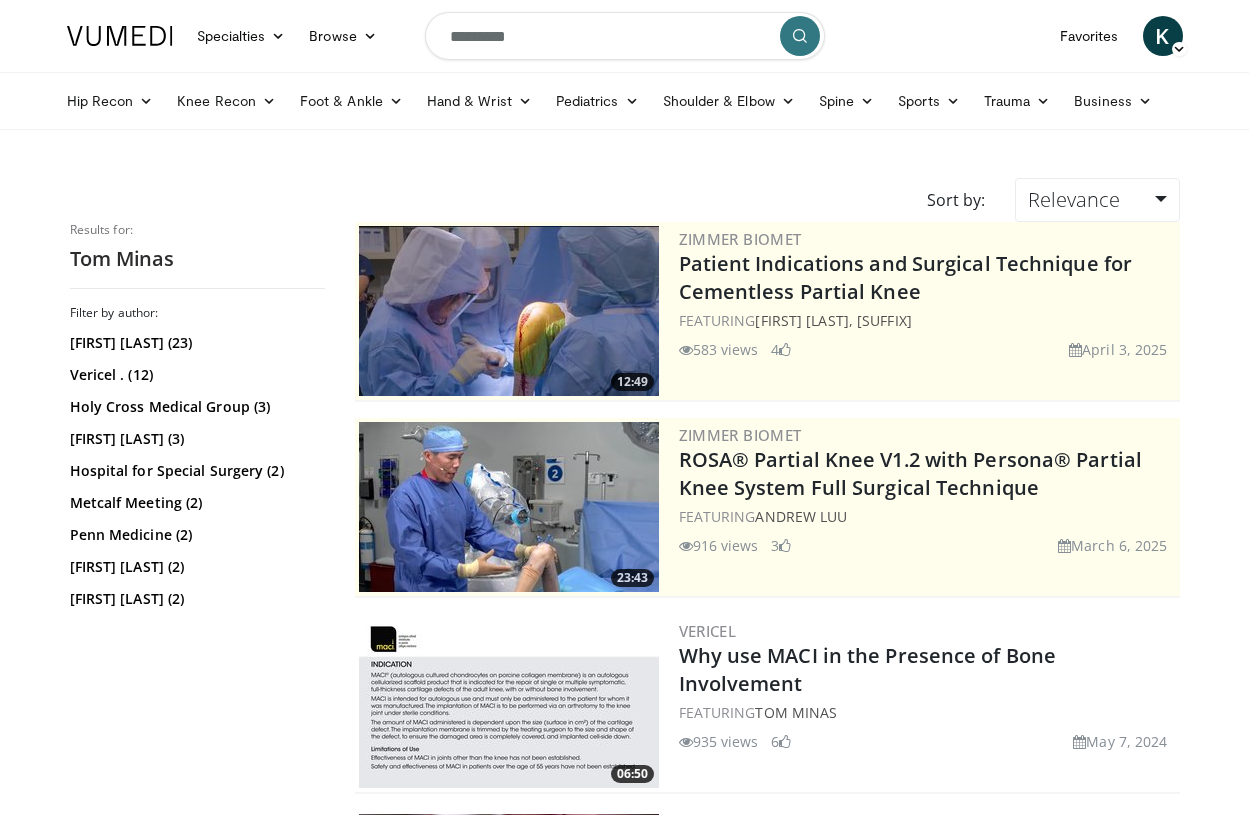 scroll, scrollTop: 0, scrollLeft: 0, axis: both 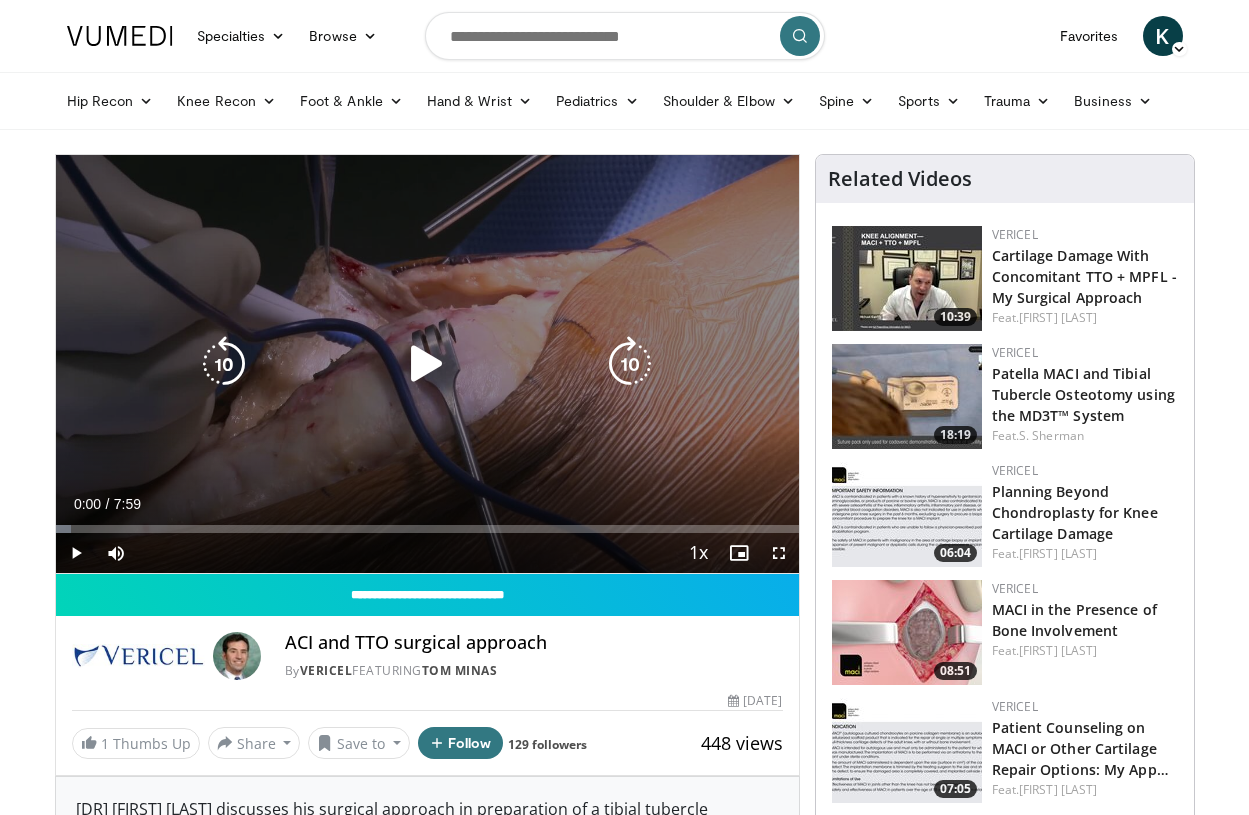 click at bounding box center (427, 364) 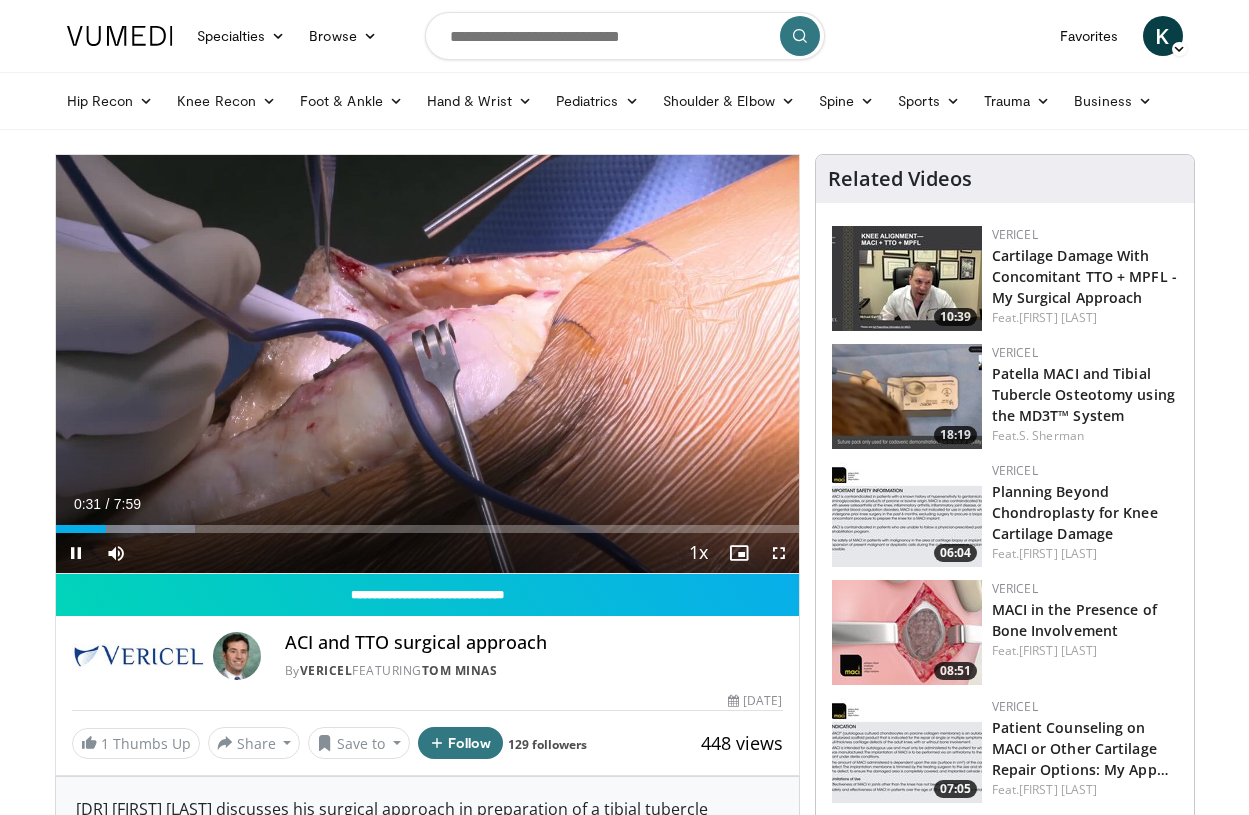 click at bounding box center [779, 553] 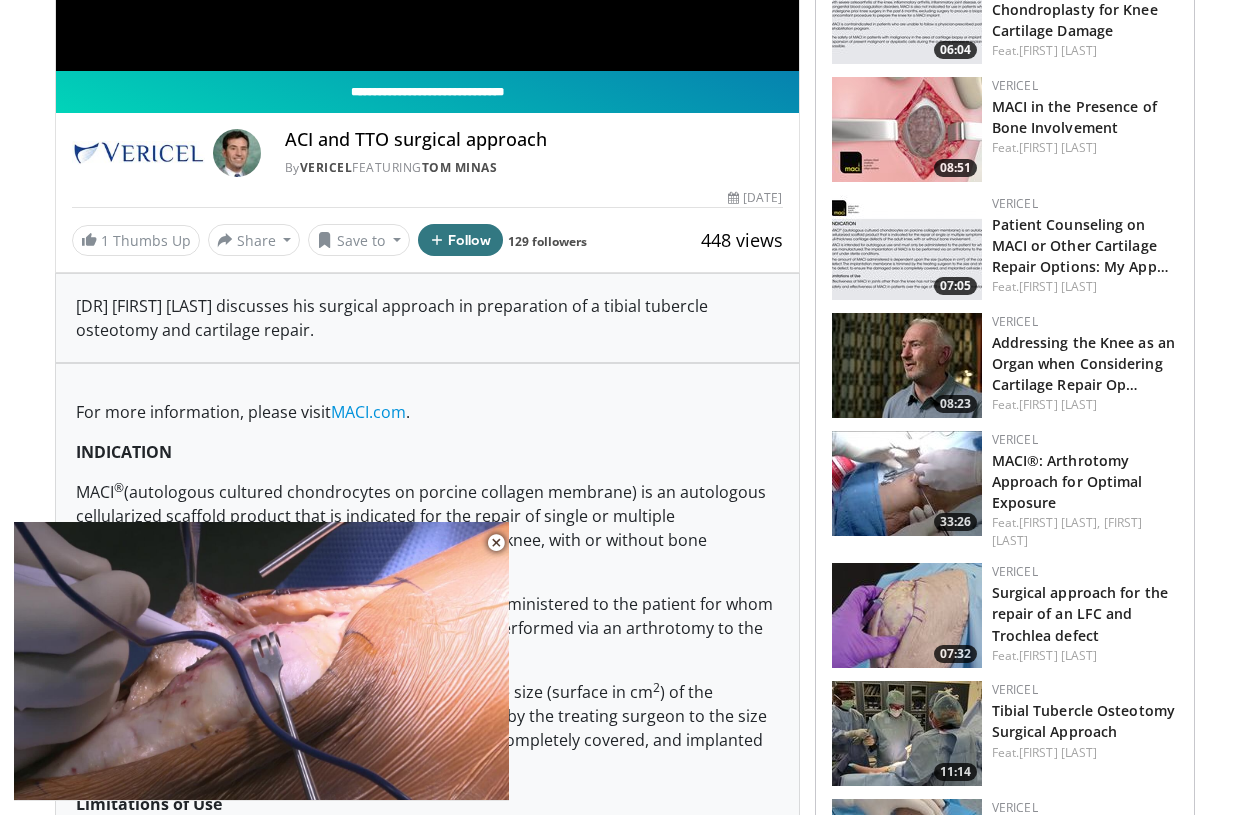 scroll, scrollTop: 509, scrollLeft: 0, axis: vertical 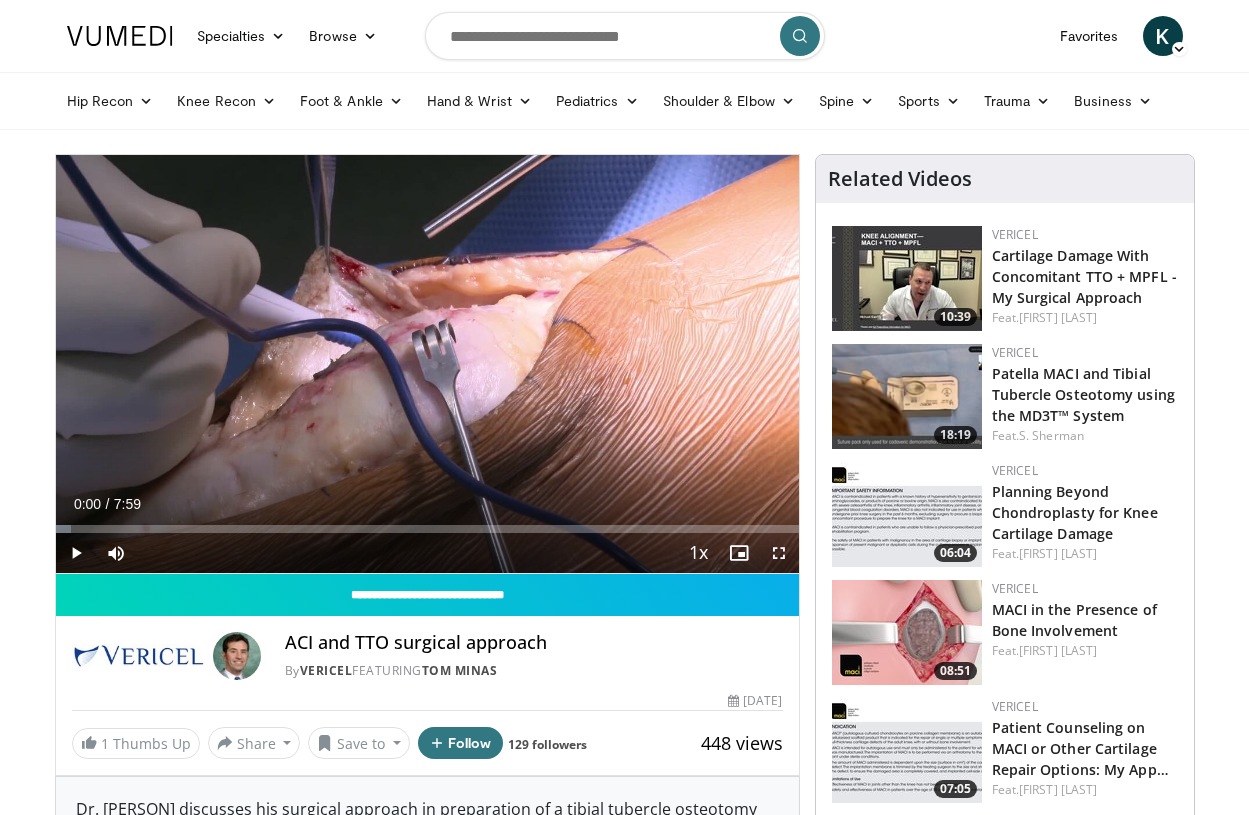 click at bounding box center [76, 553] 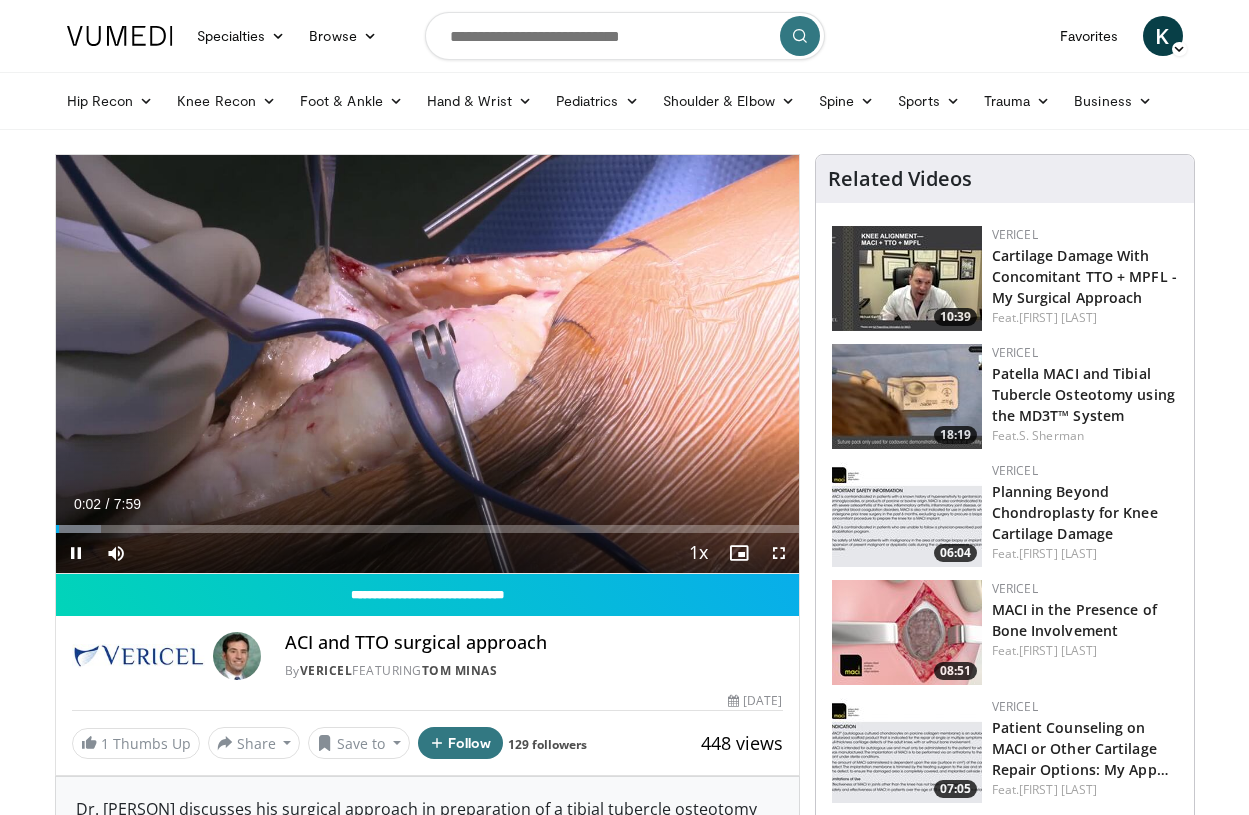 click at bounding box center [779, 553] 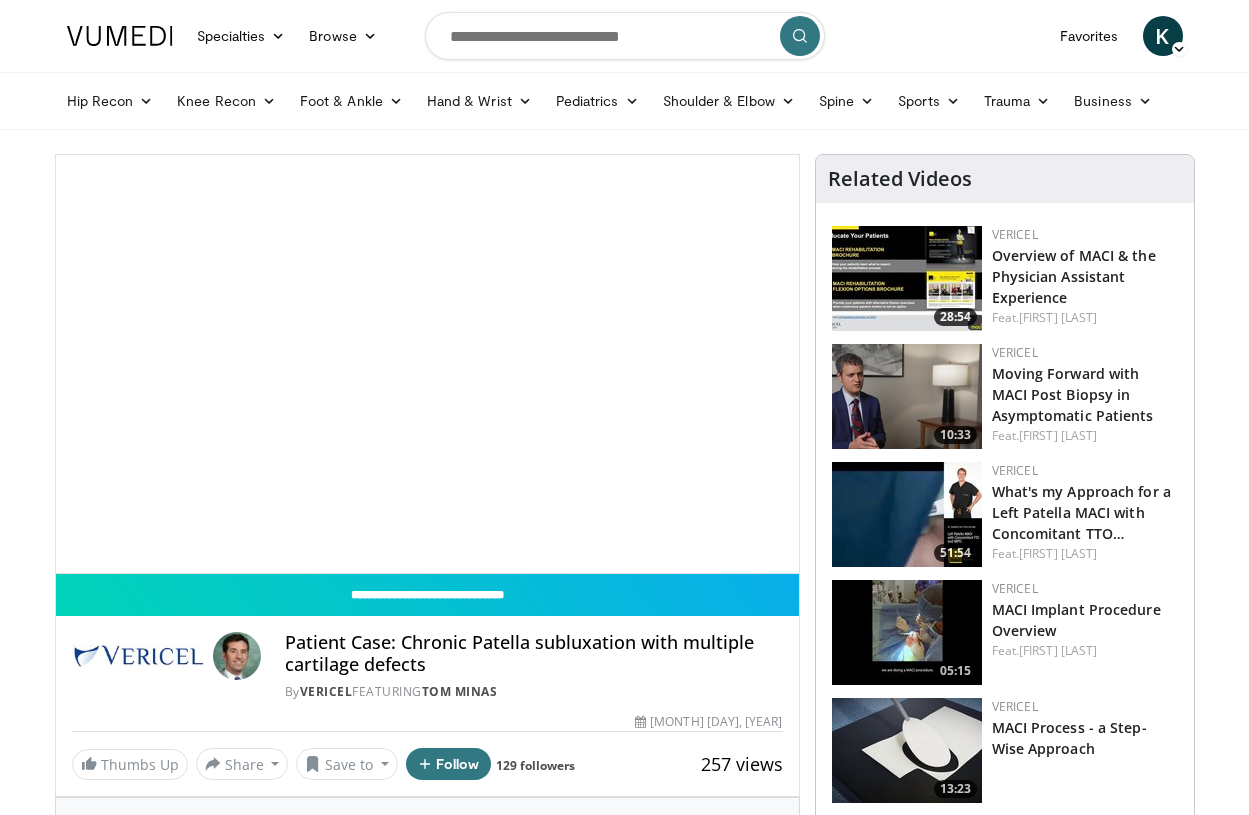 scroll, scrollTop: 0, scrollLeft: 0, axis: both 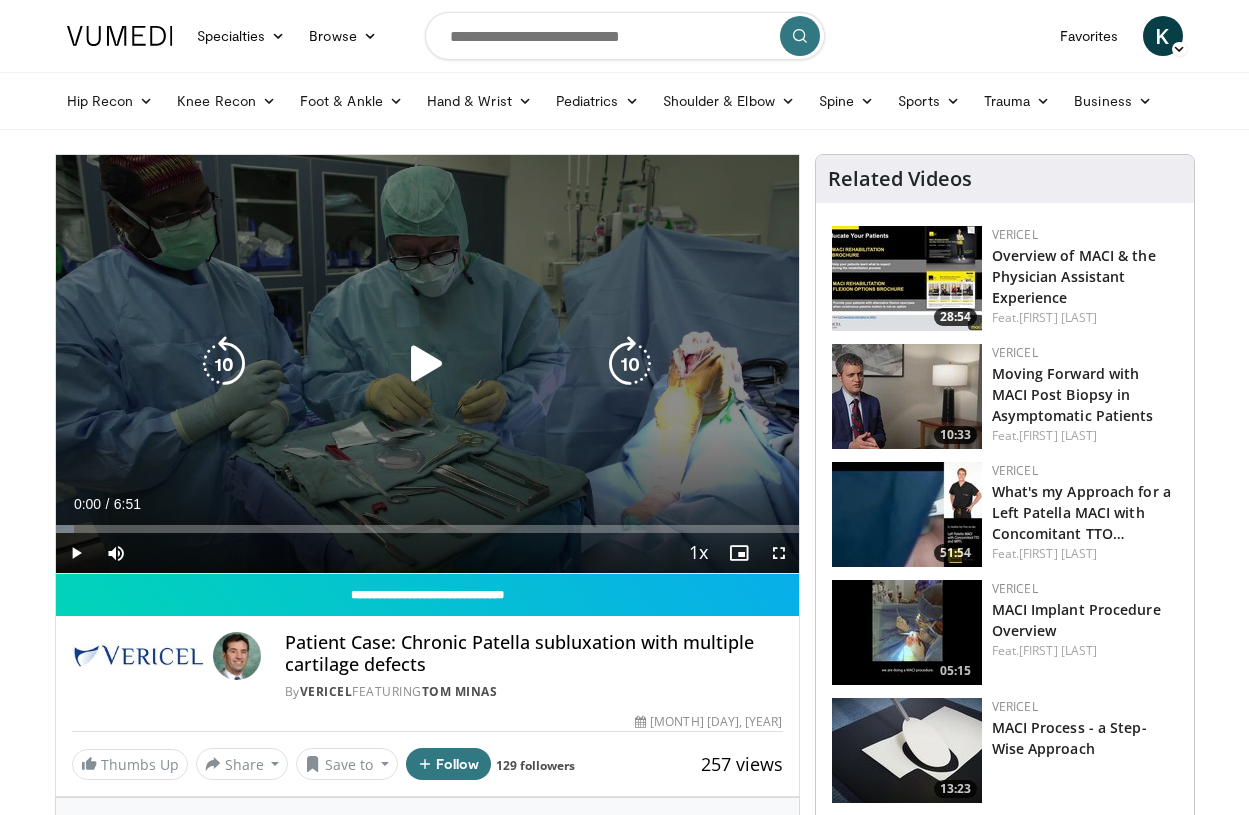 click at bounding box center [427, 364] 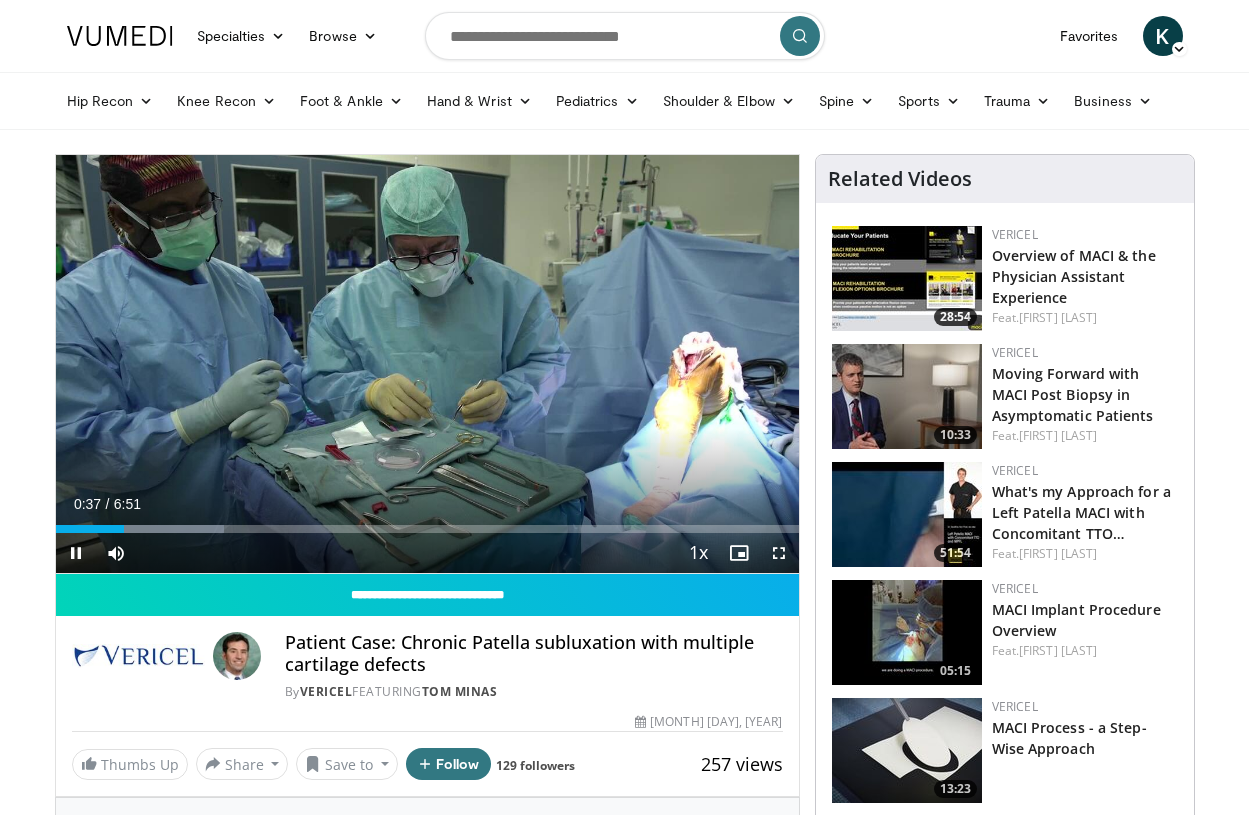 click at bounding box center [779, 553] 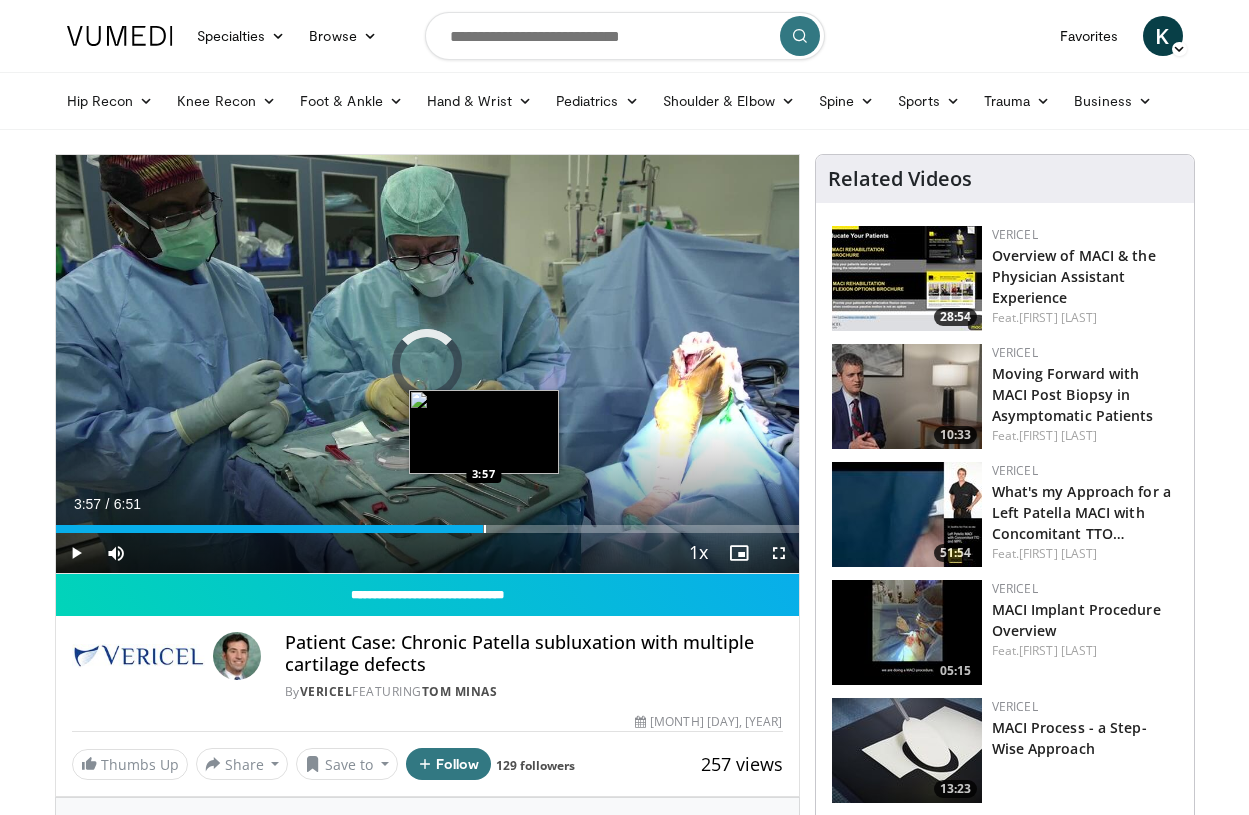 click at bounding box center (485, 529) 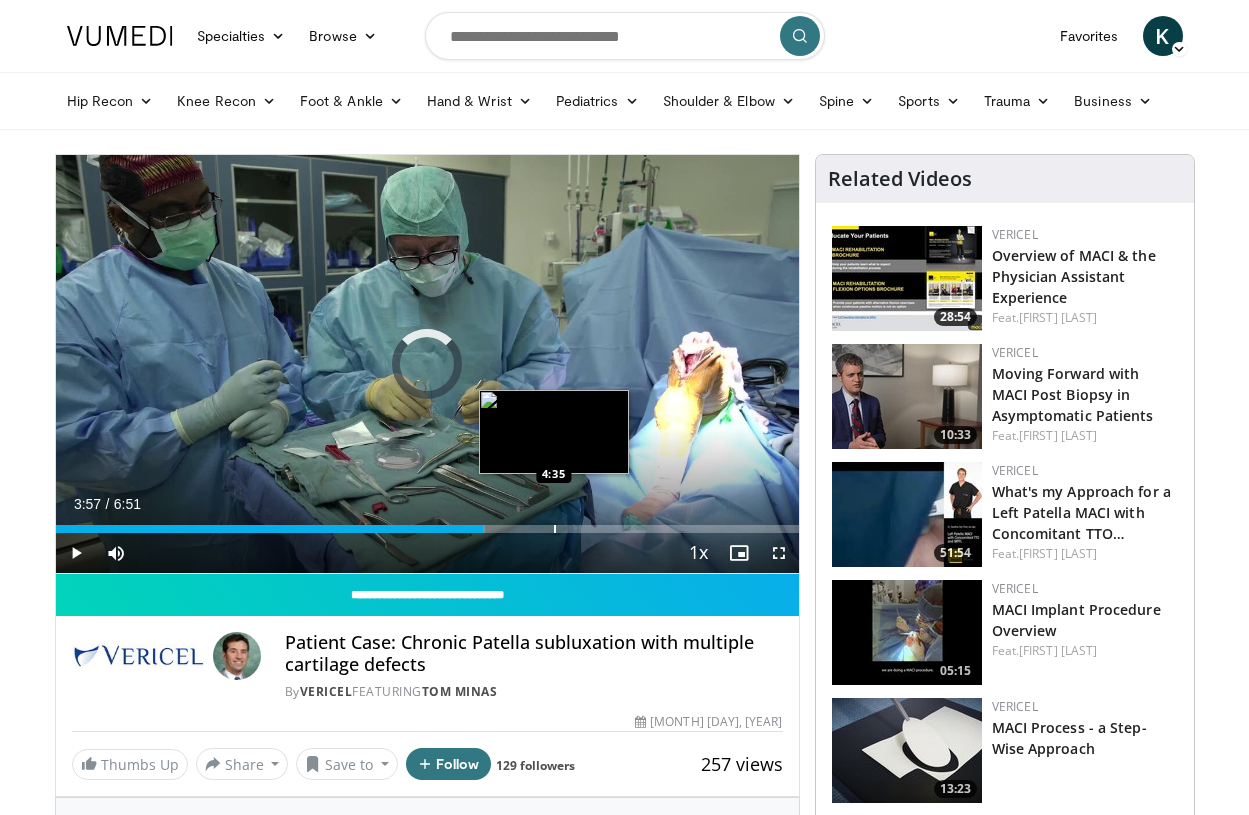 click at bounding box center [555, 529] 